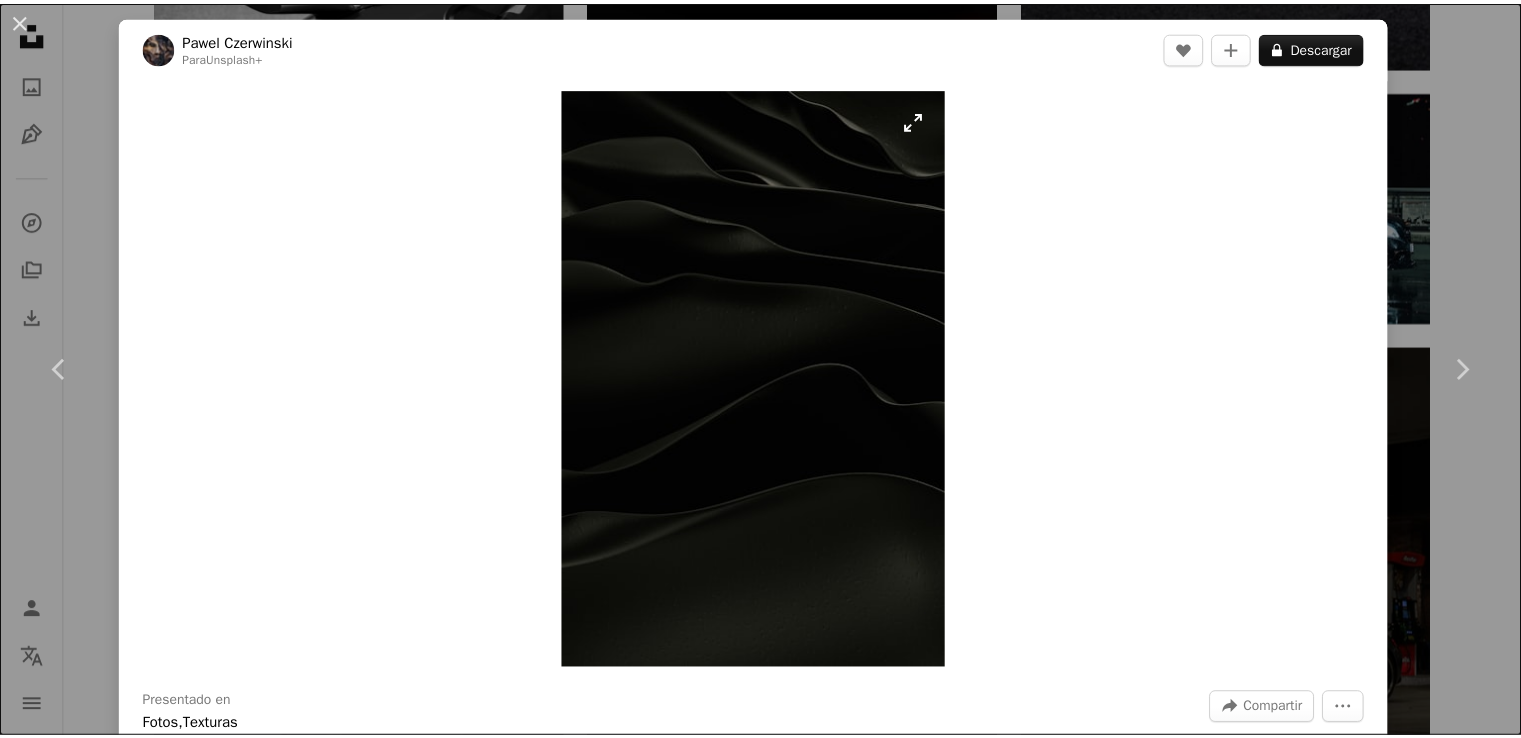 scroll, scrollTop: 11454, scrollLeft: 0, axis: vertical 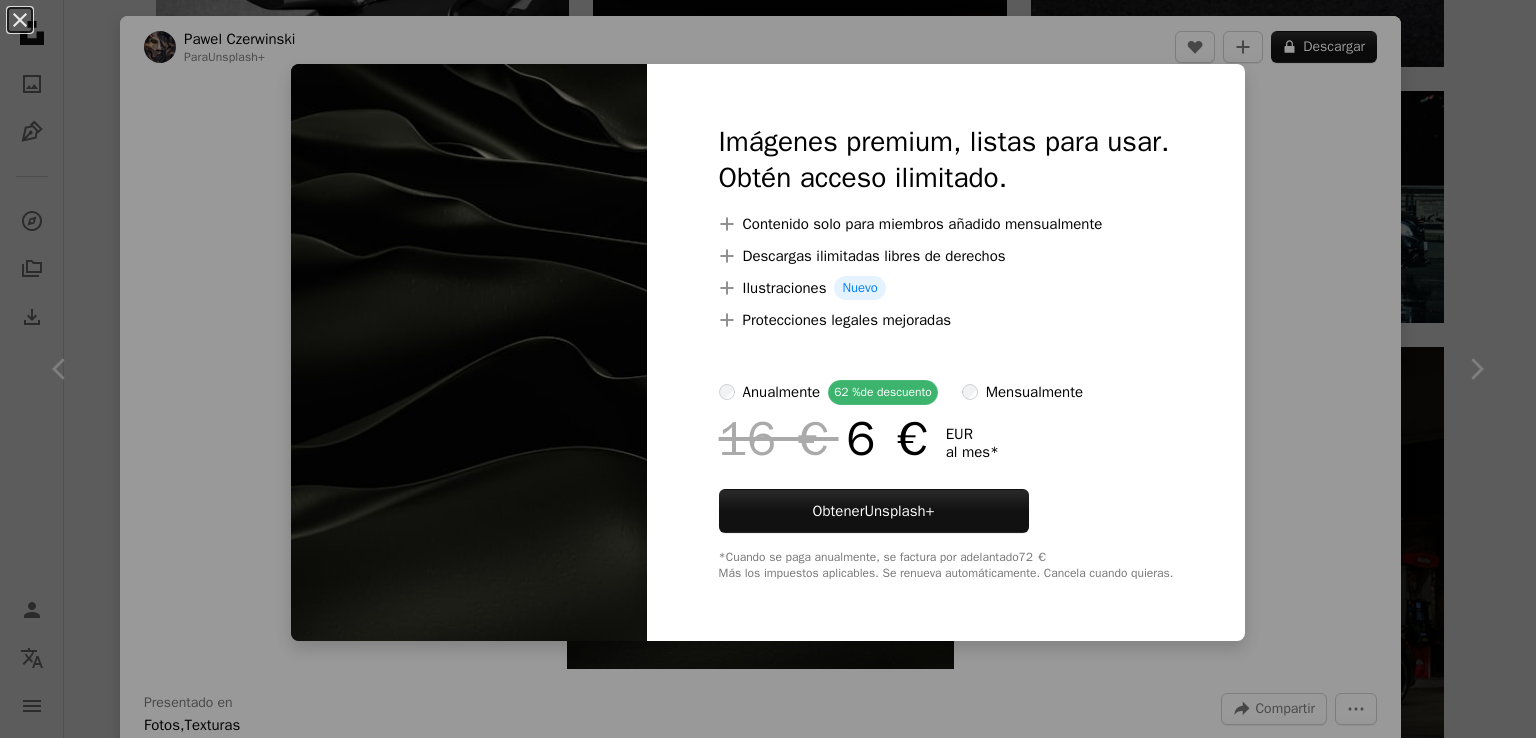 click at bounding box center [469, 352] 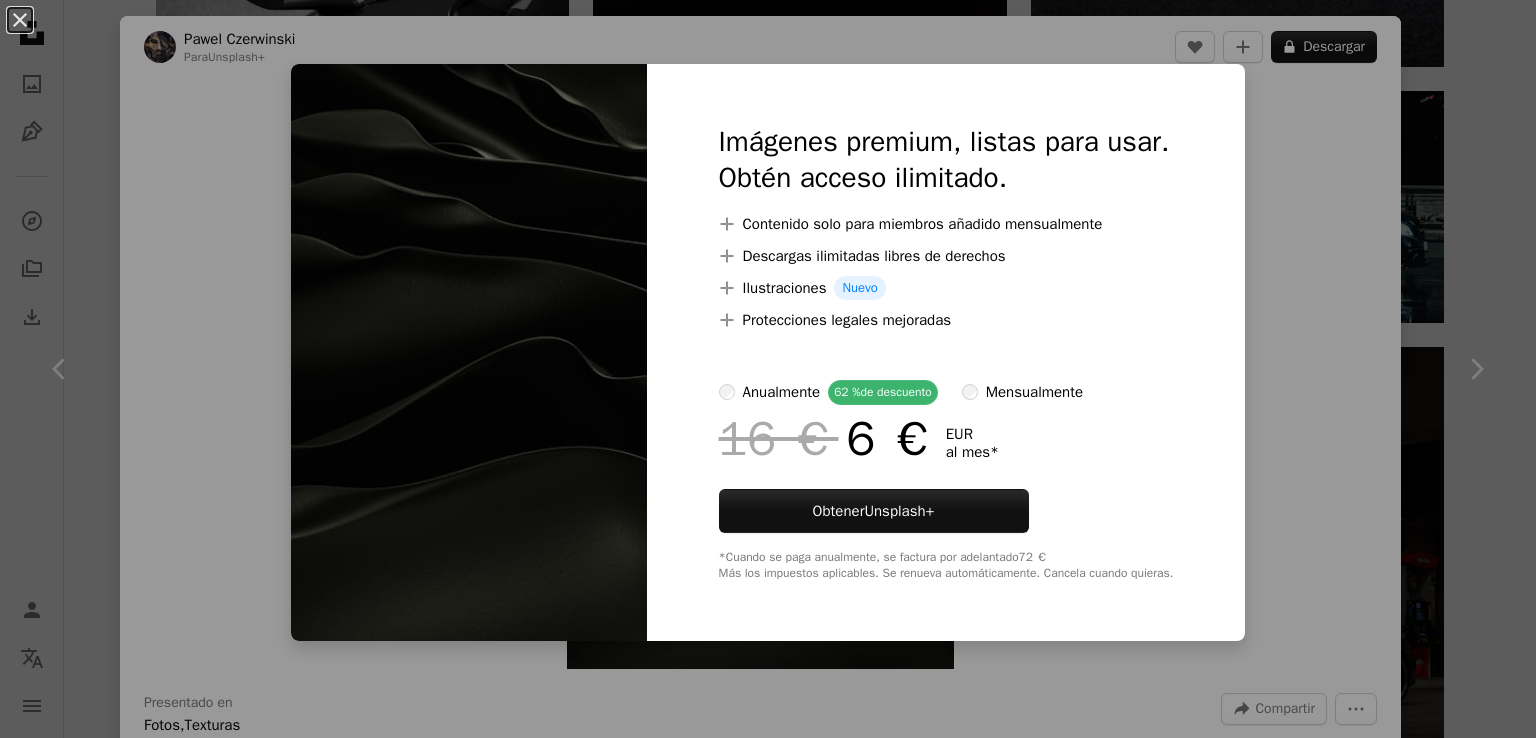 click on "An X shape Imágenes premium, listas para usar. Obtén acceso ilimitado. A plus sign Contenido solo para miembros añadido mensualmente A plus sign Descargas ilimitadas libres de derechos A plus sign Ilustraciones  Nuevo A plus sign Protecciones legales mejoradas anualmente 62 %  de descuento mensualmente 16 €   6 € EUR al mes * Obtener  Unsplash+ *Cuando se paga anualmente, se factura por adelantado  72 € Más los impuestos aplicables. Se renueva automáticamente. Cancela cuando quieras." at bounding box center (768, 369) 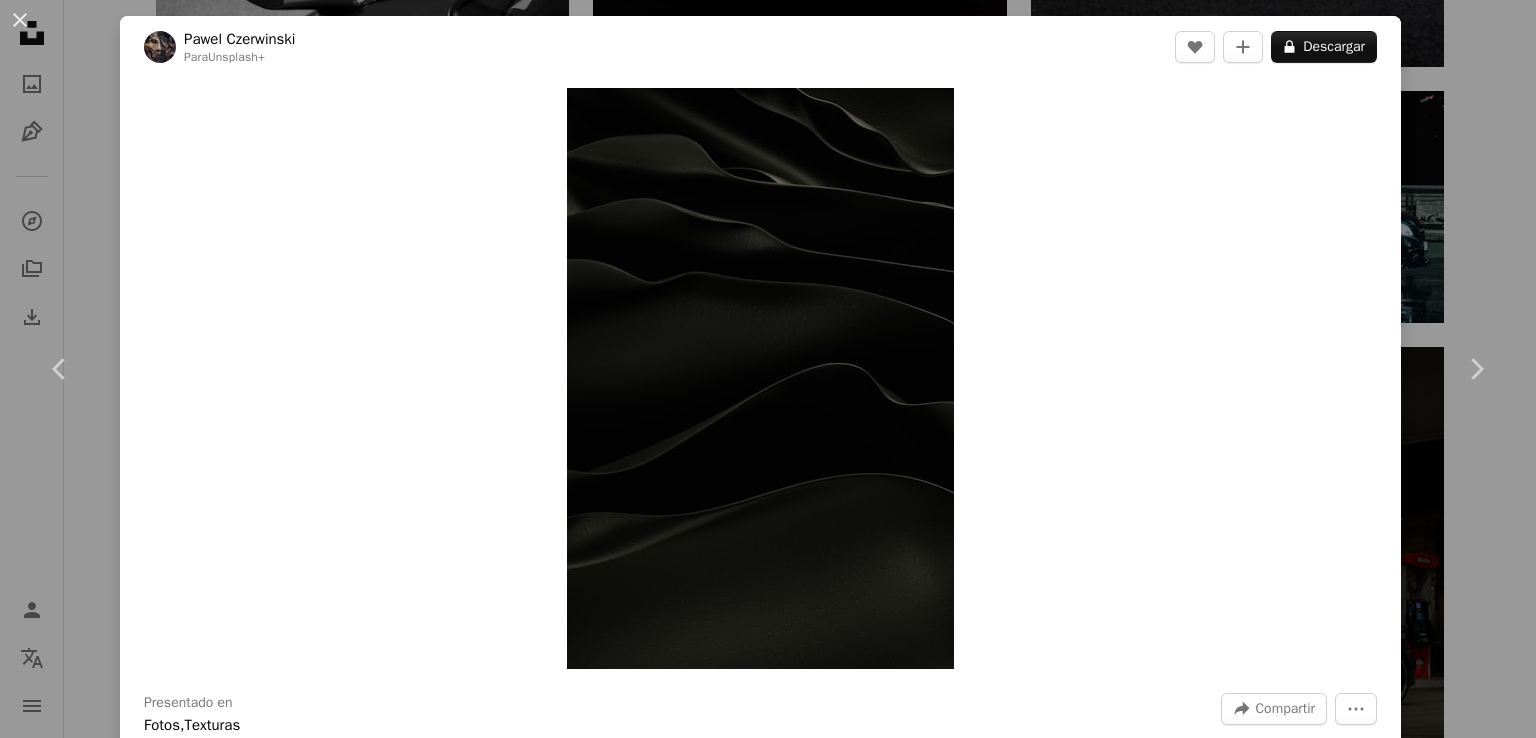 click on "An X shape Chevron left Chevron right [NAME] Para  Unsplash+ A heart A plus sign A lock Descargar Zoom in Presentado en Fotos ,  Texturas A forward-right arrow Compartir More Actions Calendar outlined Publicado el  24 de octubre de 2022 Safety Con la  Licencia Unsplash+ papel tapiz fondo abstracto textura papel pintado negro patrón fondo negro liso Renderizado 3D Imagen digital Wallpapers hacer Fondos gráficos Pantalla negra Renders 3D Fotos de stock gratuitas De esta serie Chevron right Plus sign for Unsplash+ Plus sign for Unsplash+ Plus sign for Unsplash+ Plus sign for Unsplash+ Plus sign for Unsplash+ Plus sign for Unsplash+ Plus sign for Unsplash+ Plus sign for Unsplash+ Plus sign for Unsplash+ Imágenes relacionadas Plus sign for Unsplash+ A heart A plus sign [NAME] Para  Unsplash+ A lock Descargar Plus sign for Unsplash+ A heart A plus sign [NAME] Para  Unsplash+ A lock Descargar Plus sign for Unsplash+ A heart A plus sign [NAME] Para  Unsplash+ A lock Descargar Para" at bounding box center (768, 369) 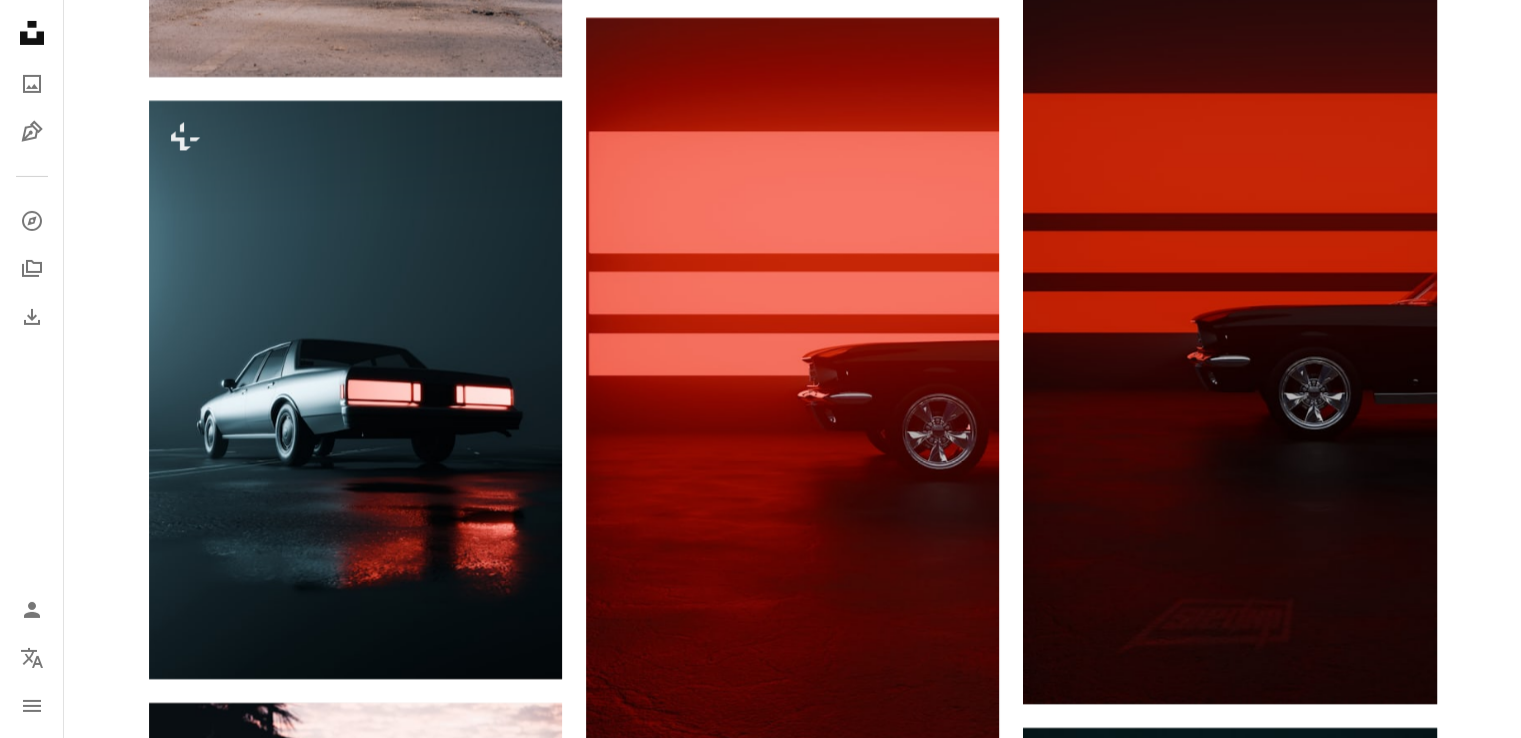 scroll, scrollTop: 14654, scrollLeft: 0, axis: vertical 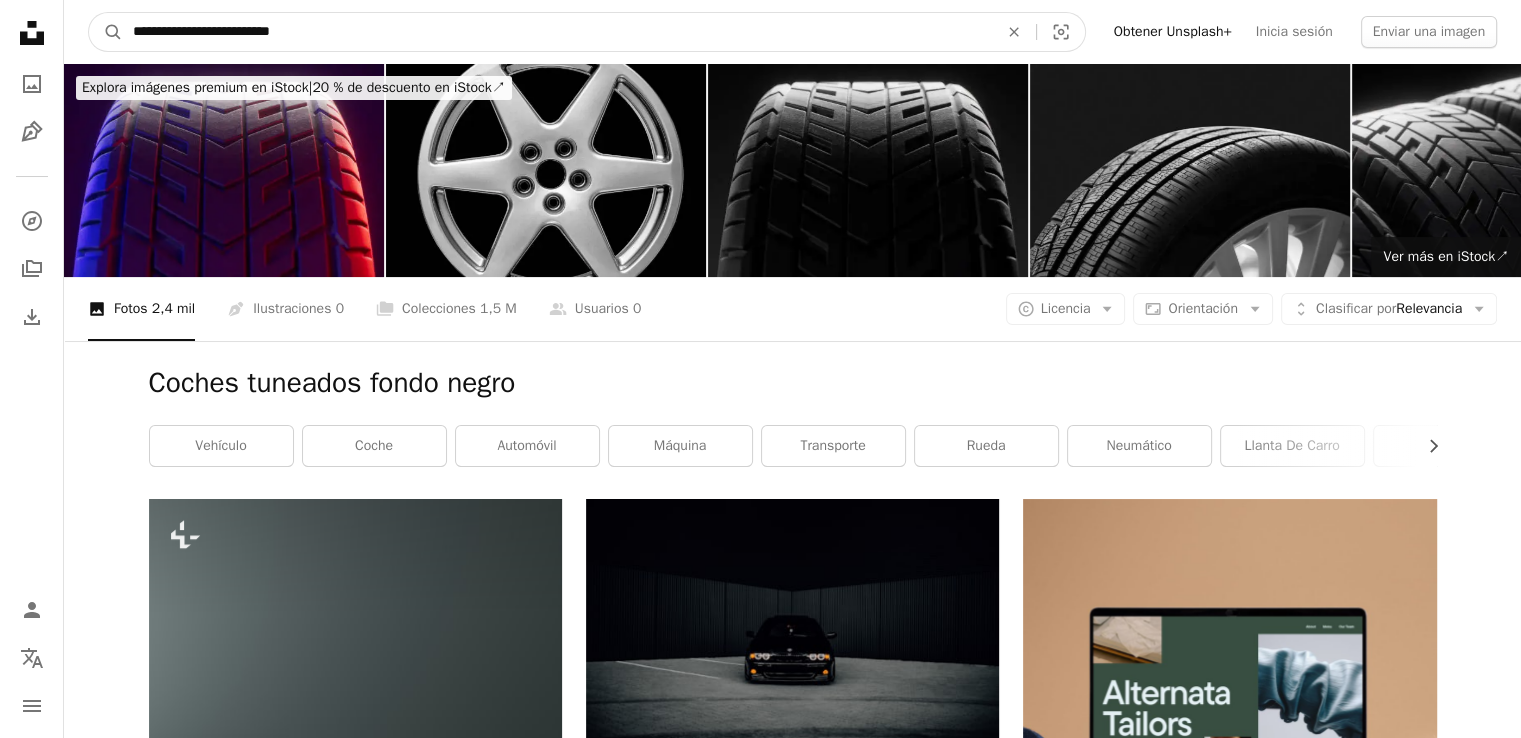 click on "**********" at bounding box center (557, 32) 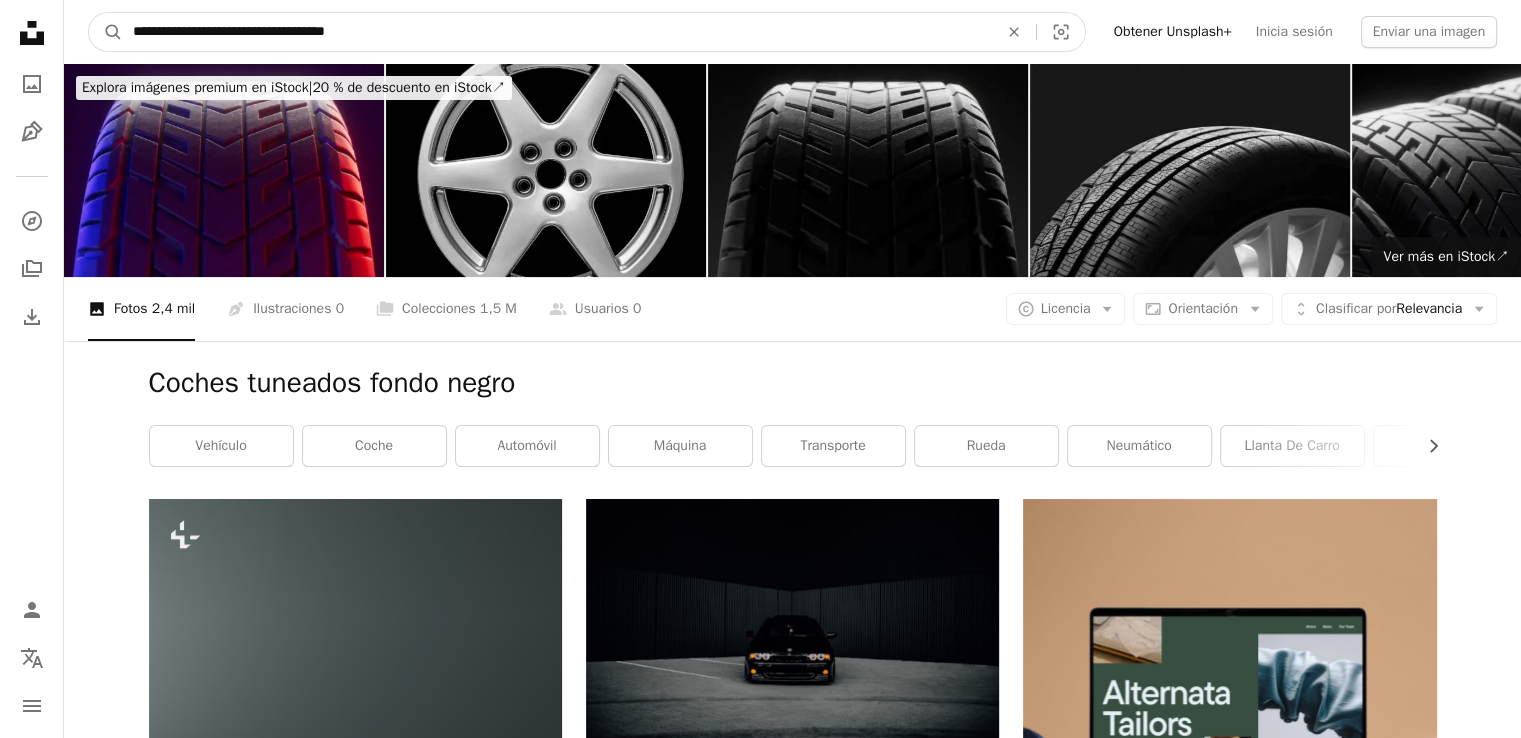 type on "**********" 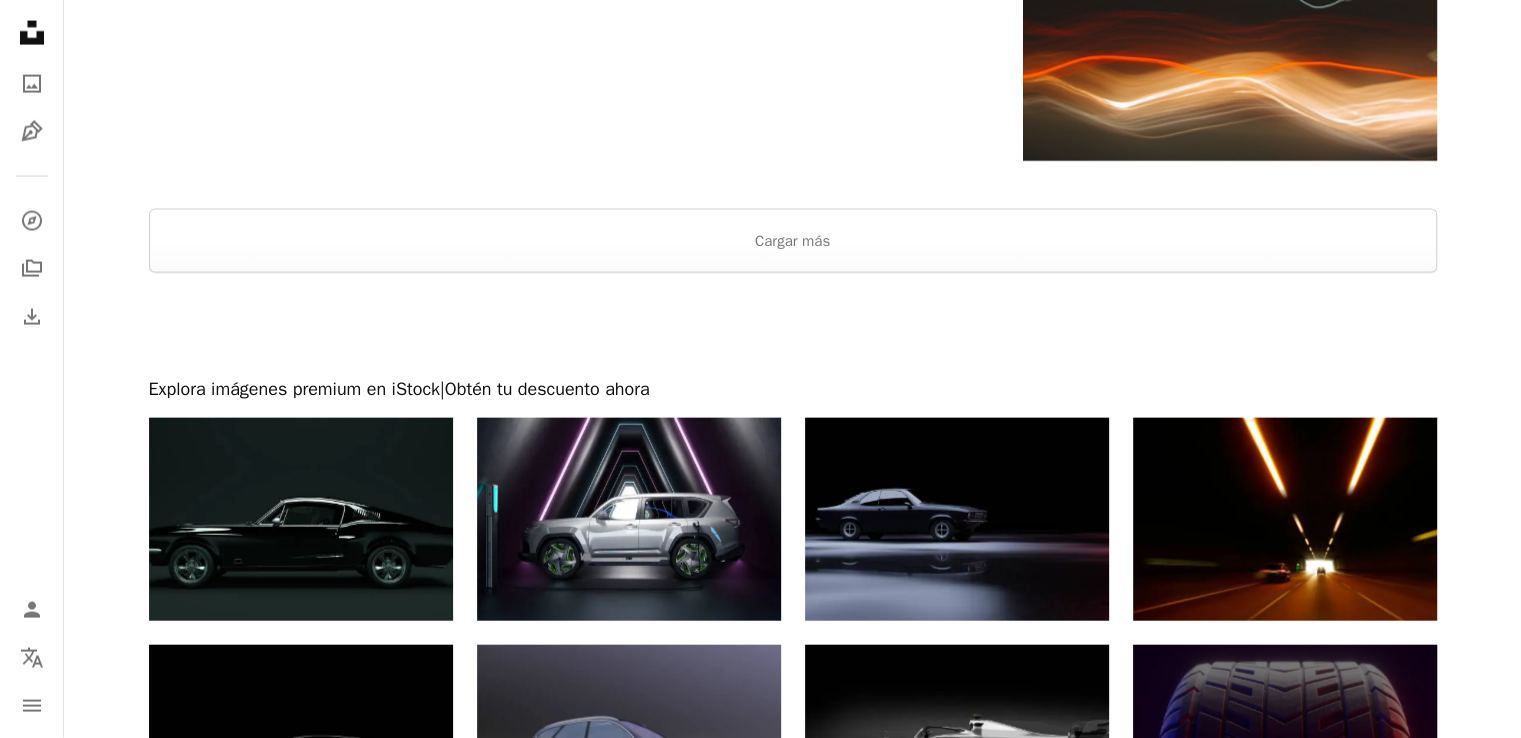 scroll, scrollTop: 4400, scrollLeft: 0, axis: vertical 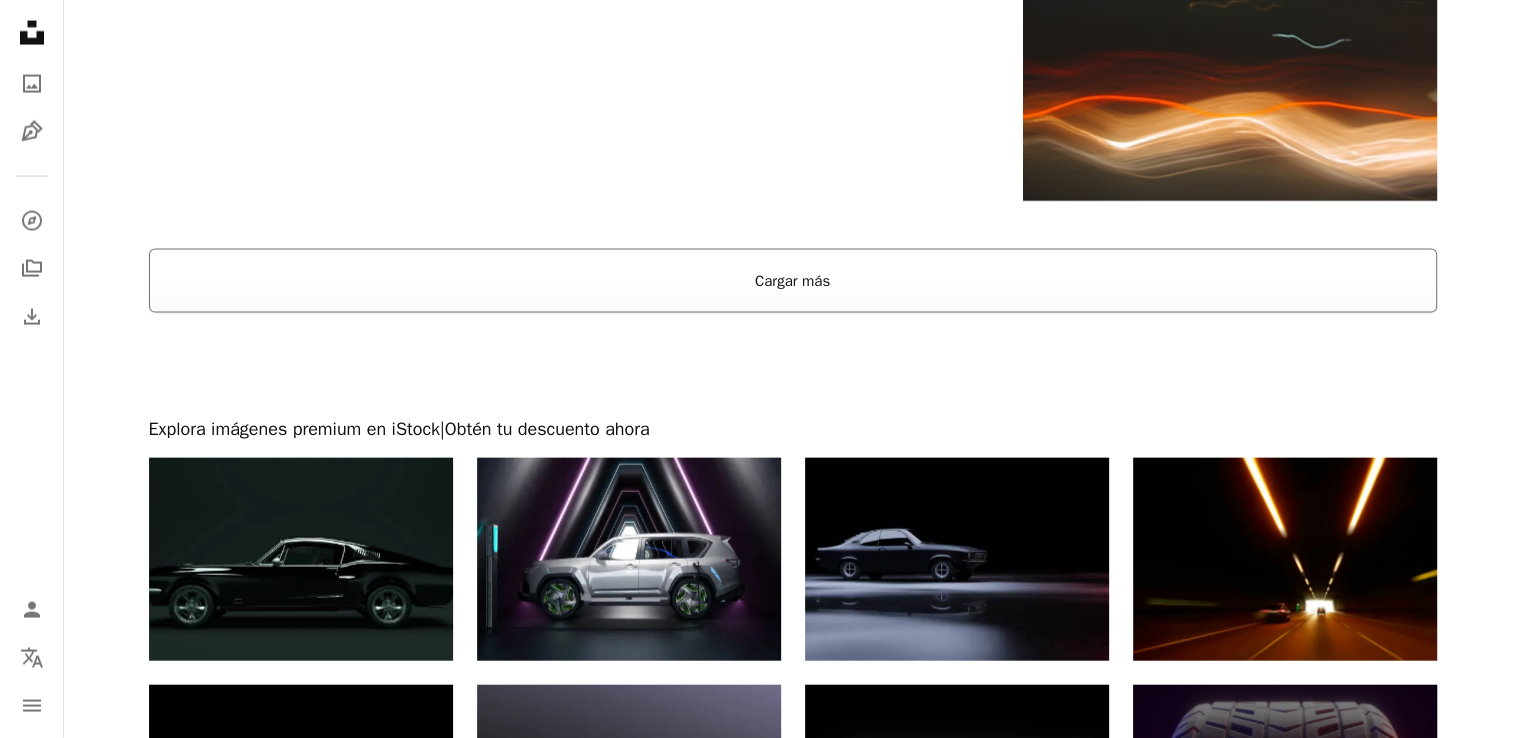 click on "Cargar más" at bounding box center [793, 281] 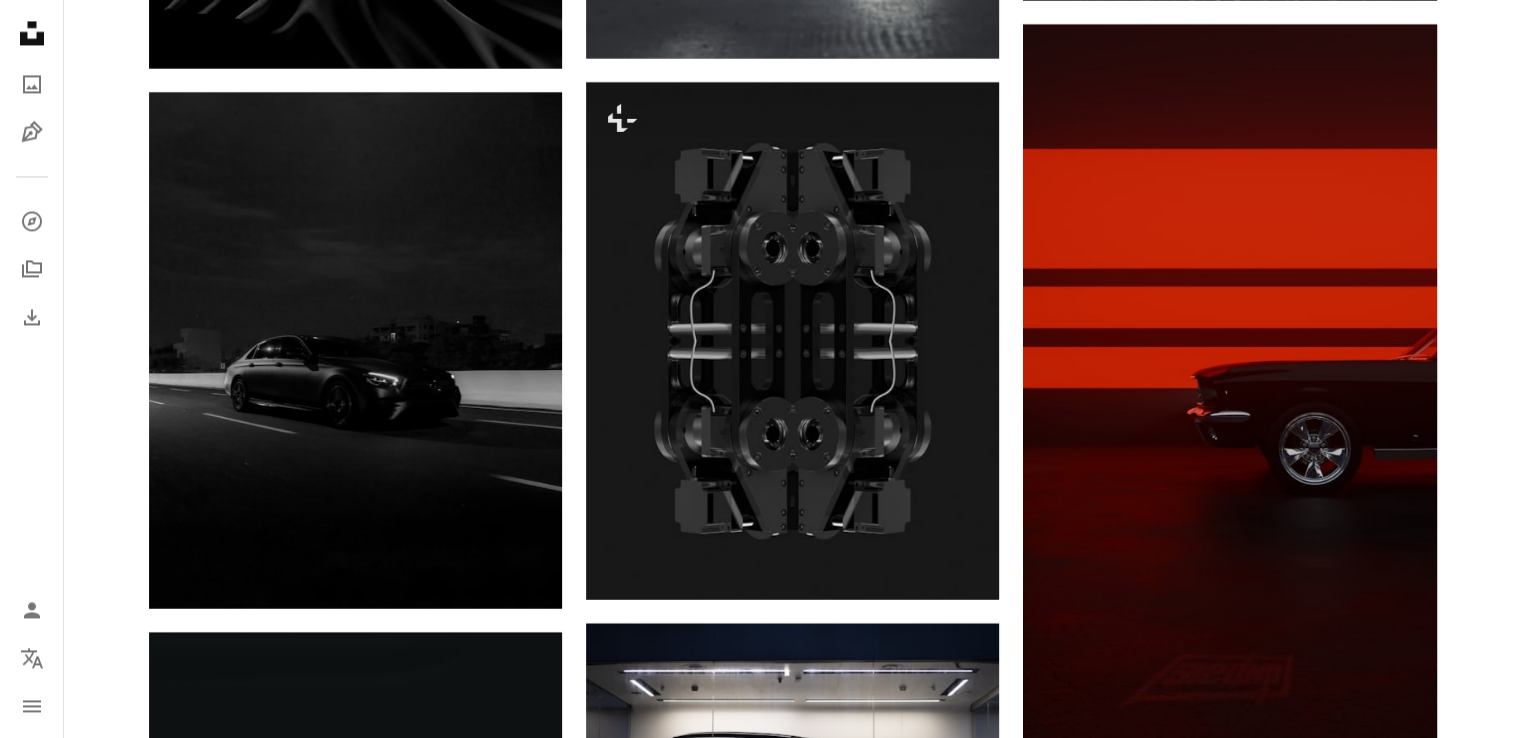 scroll, scrollTop: 18400, scrollLeft: 0, axis: vertical 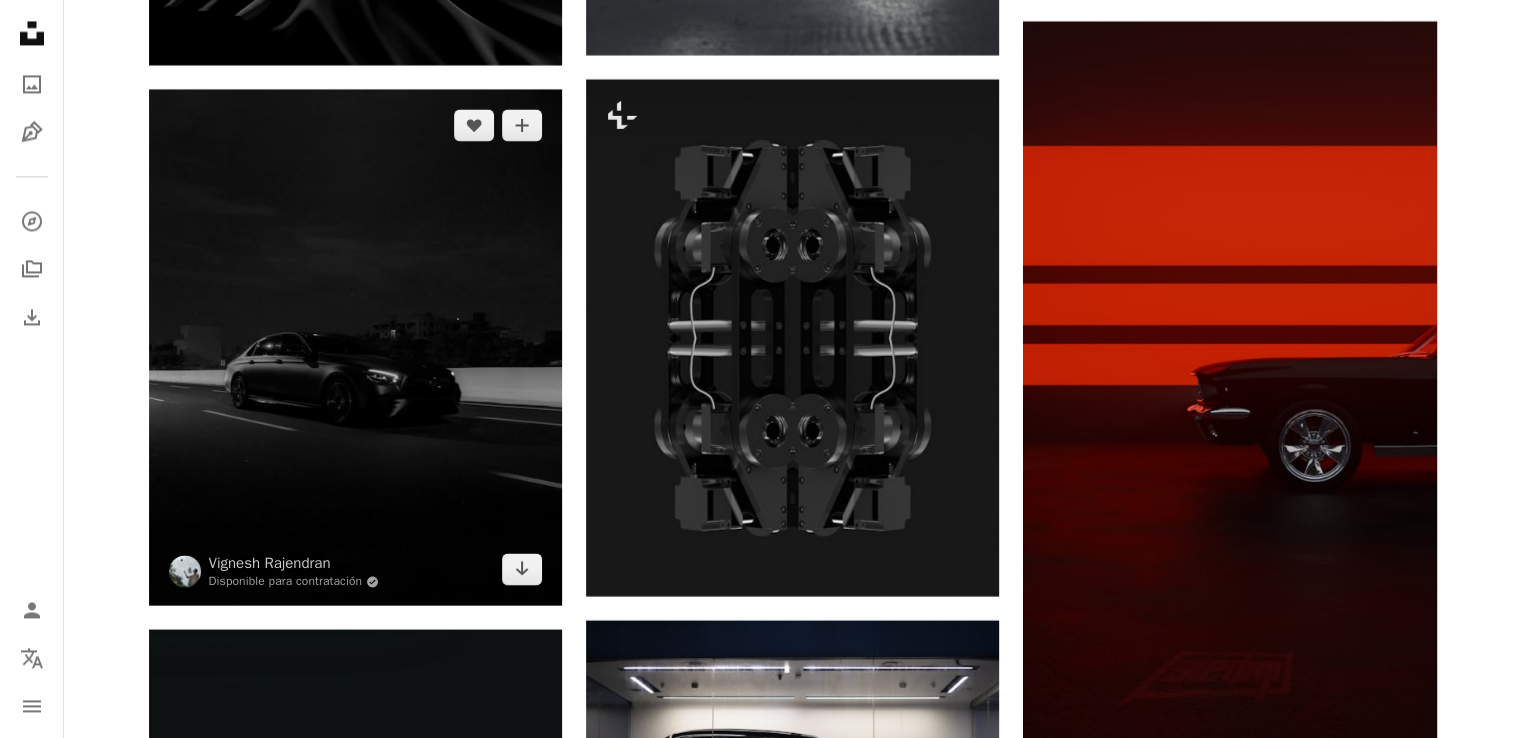click at bounding box center (355, 347) 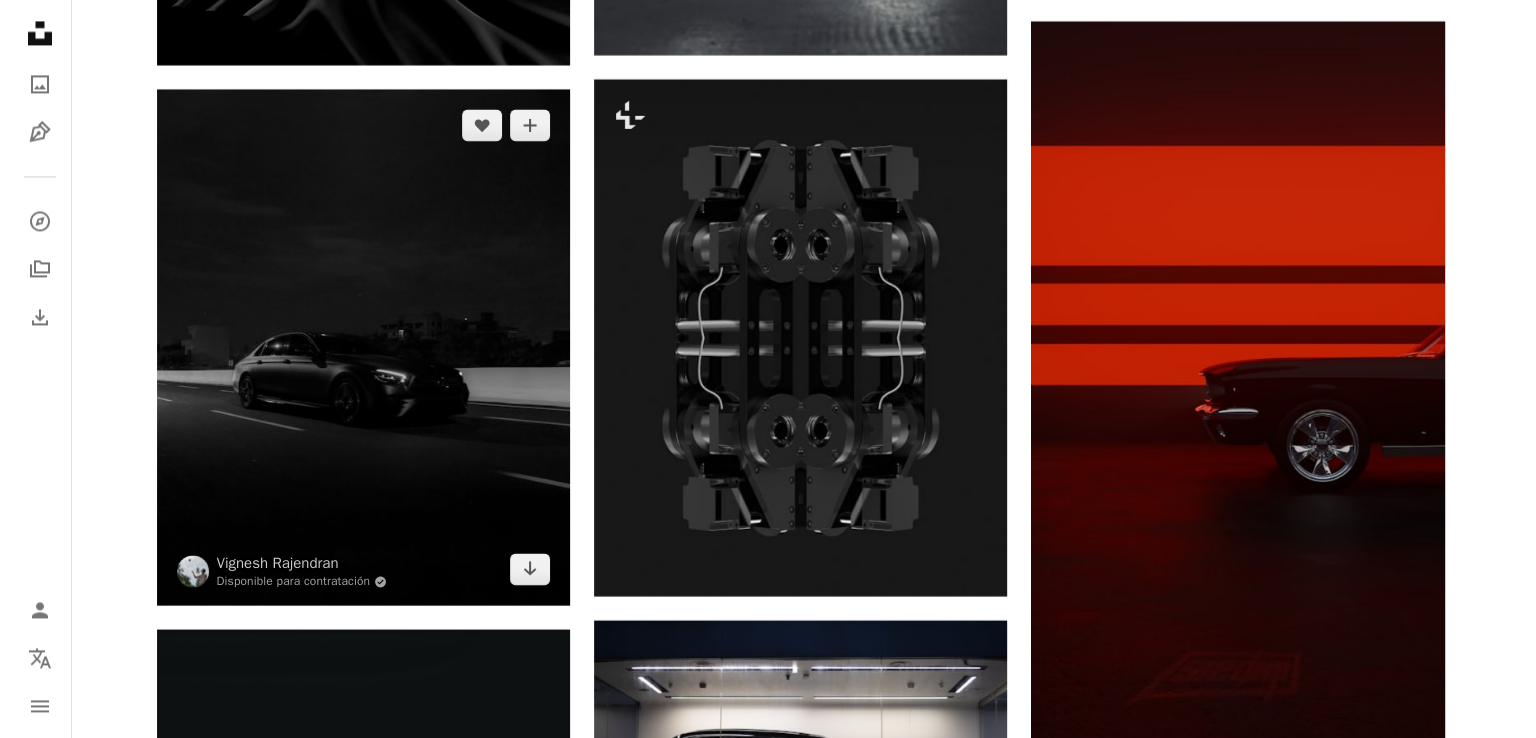 scroll, scrollTop: 18000, scrollLeft: 0, axis: vertical 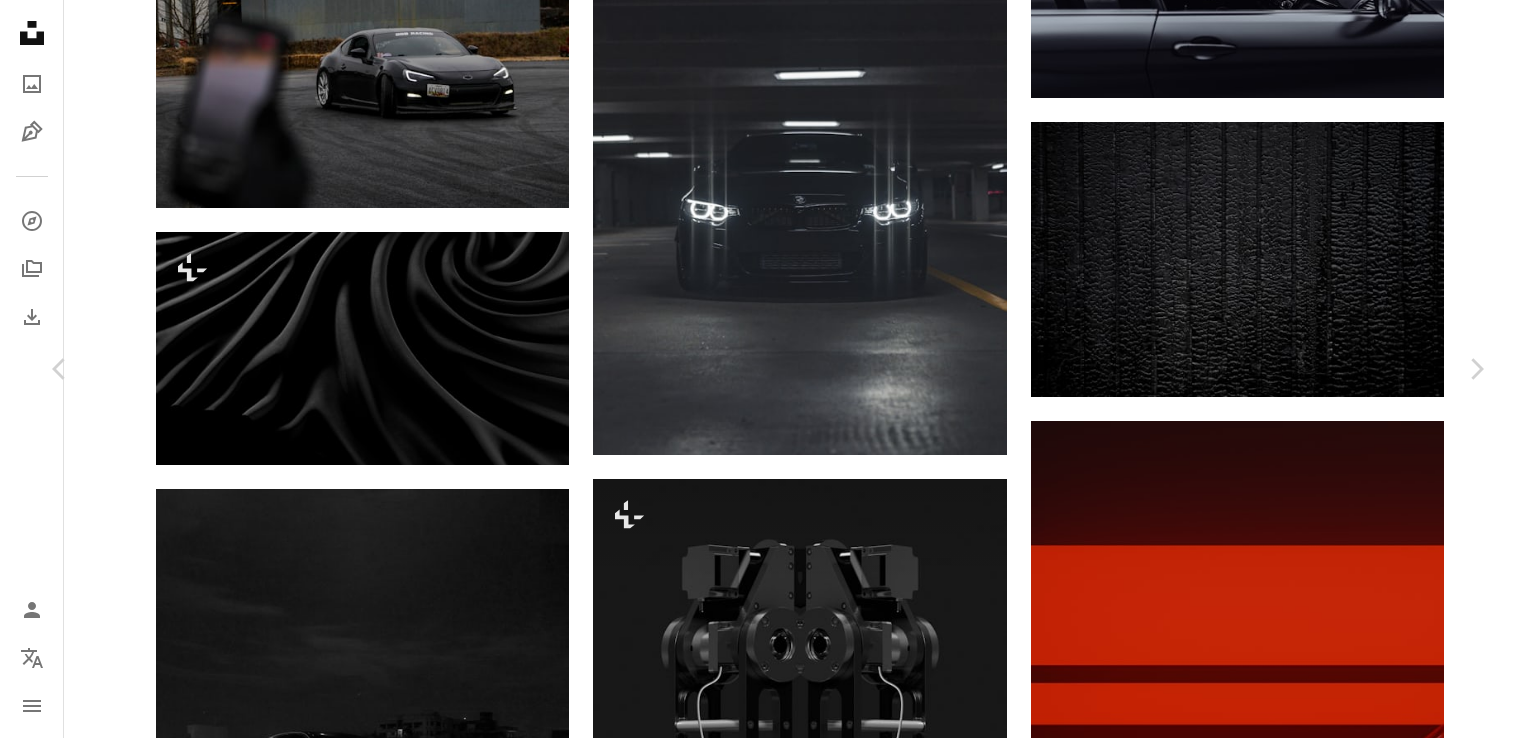 click on "An X shape Chevron left Chevron right [NAME] Disponible para contratación A checkmark inside of a circle A heart A plus sign Descargar gratis Chevron down Zoom in Visualizaciones 10.160 Descargas 151 A forward-right arrow Compartir Info icon Información More Actions Calendar outlined Publicado el  4 de diciembre de 2023 Safety Uso gratuito bajo la  Licencia Unsplash coche Noche Ciudad Nocturna Benz negro camino Coche deportivo vehículo máquina automóvil rueda asfalto neumático Llanta de carro rueda de aleación cupé habló asfalto Imágenes de Creative Commons Explora imágenes premium relacionadas en iStock  |  Ahorra un 20 % con el código UNSPLASH20 Ver más en iStock  ↗ Imágenes relacionadas A heart A plus sign [NAME] Arrow pointing down A heart A plus sign [NAME] Disponible para contratación A checkmark inside of a circle Arrow pointing down A heart A plus sign [NAME] Disponible para contratación A checkmark inside of a circle Arrow pointing down" at bounding box center (768, 6026) 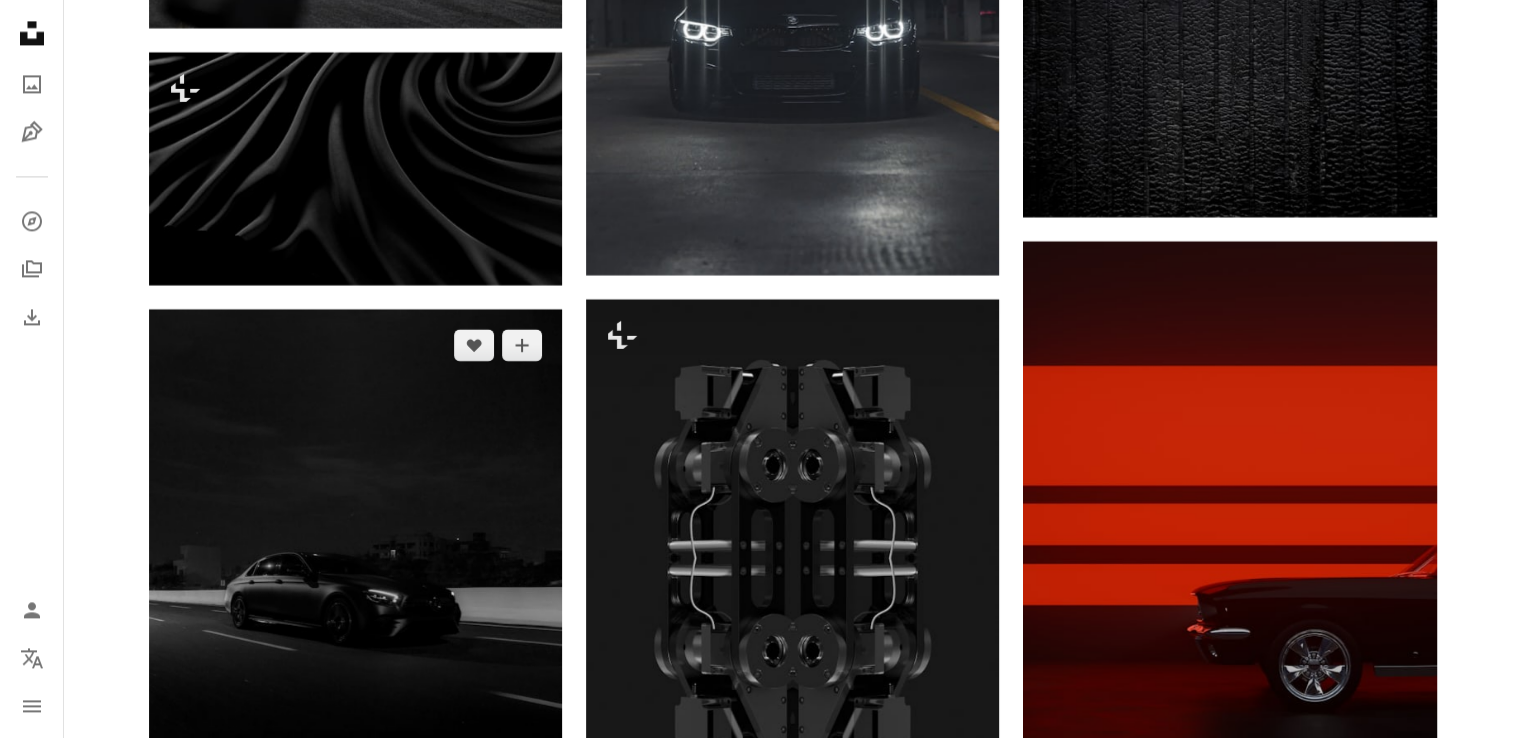 scroll, scrollTop: 17900, scrollLeft: 0, axis: vertical 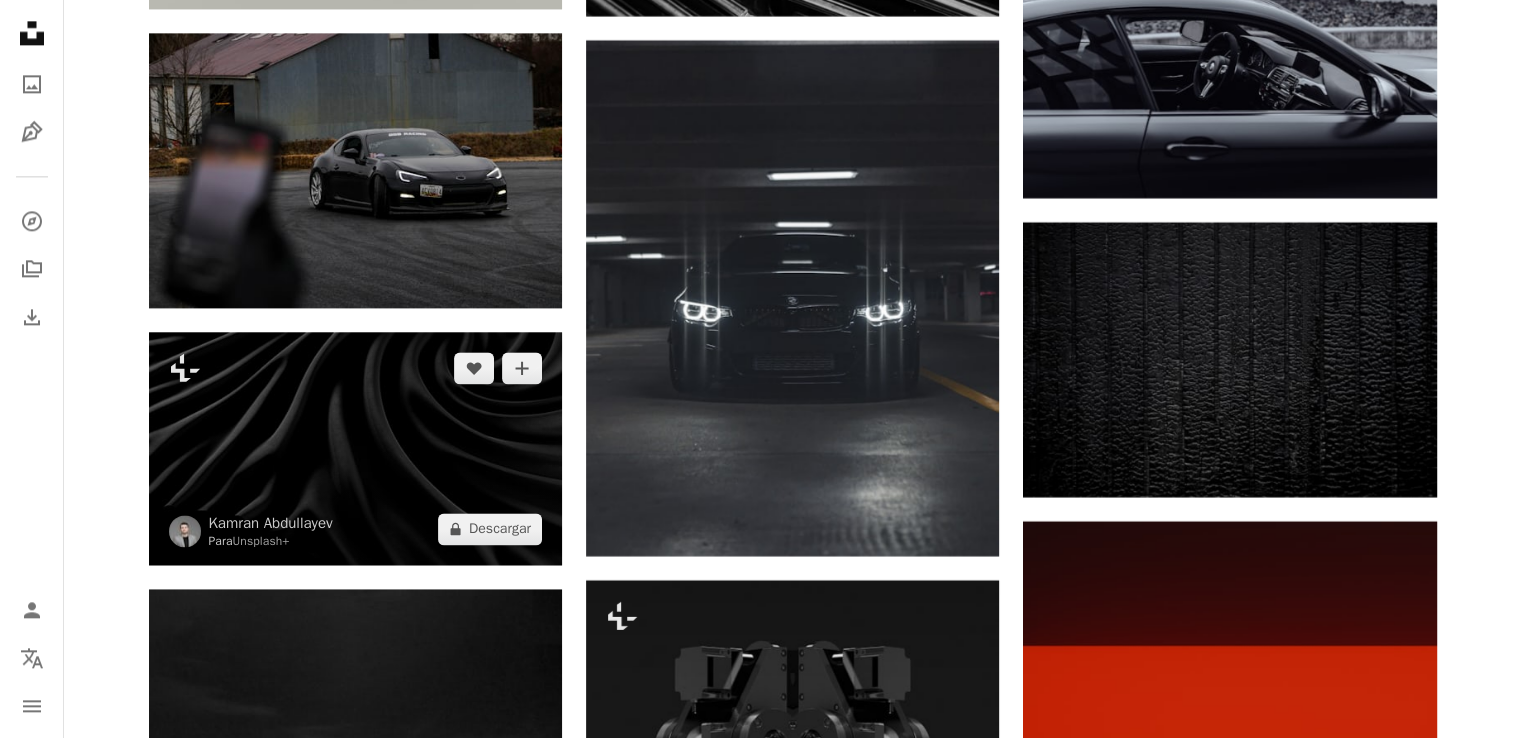 click at bounding box center [355, 448] 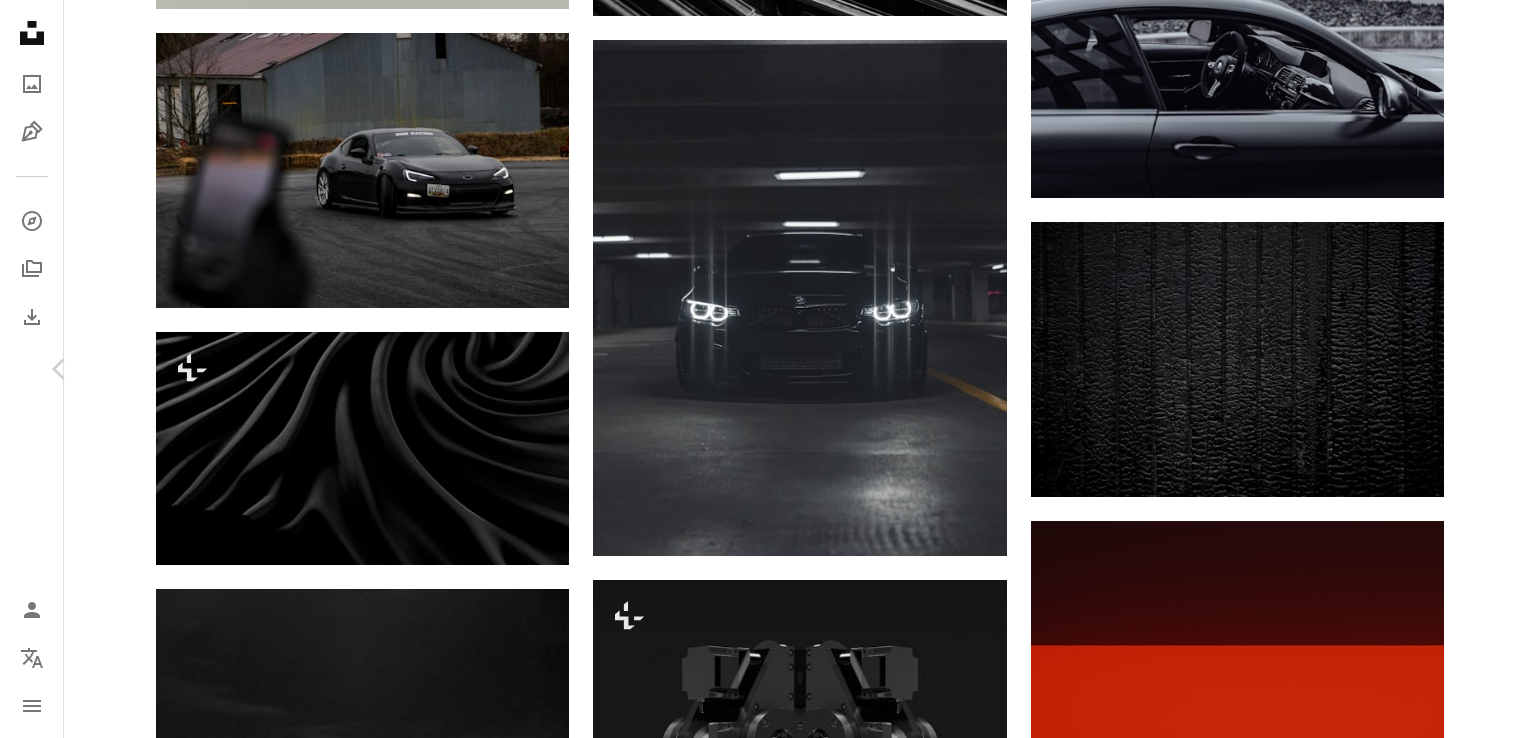 click on "Chevron right" at bounding box center (1476, 369) 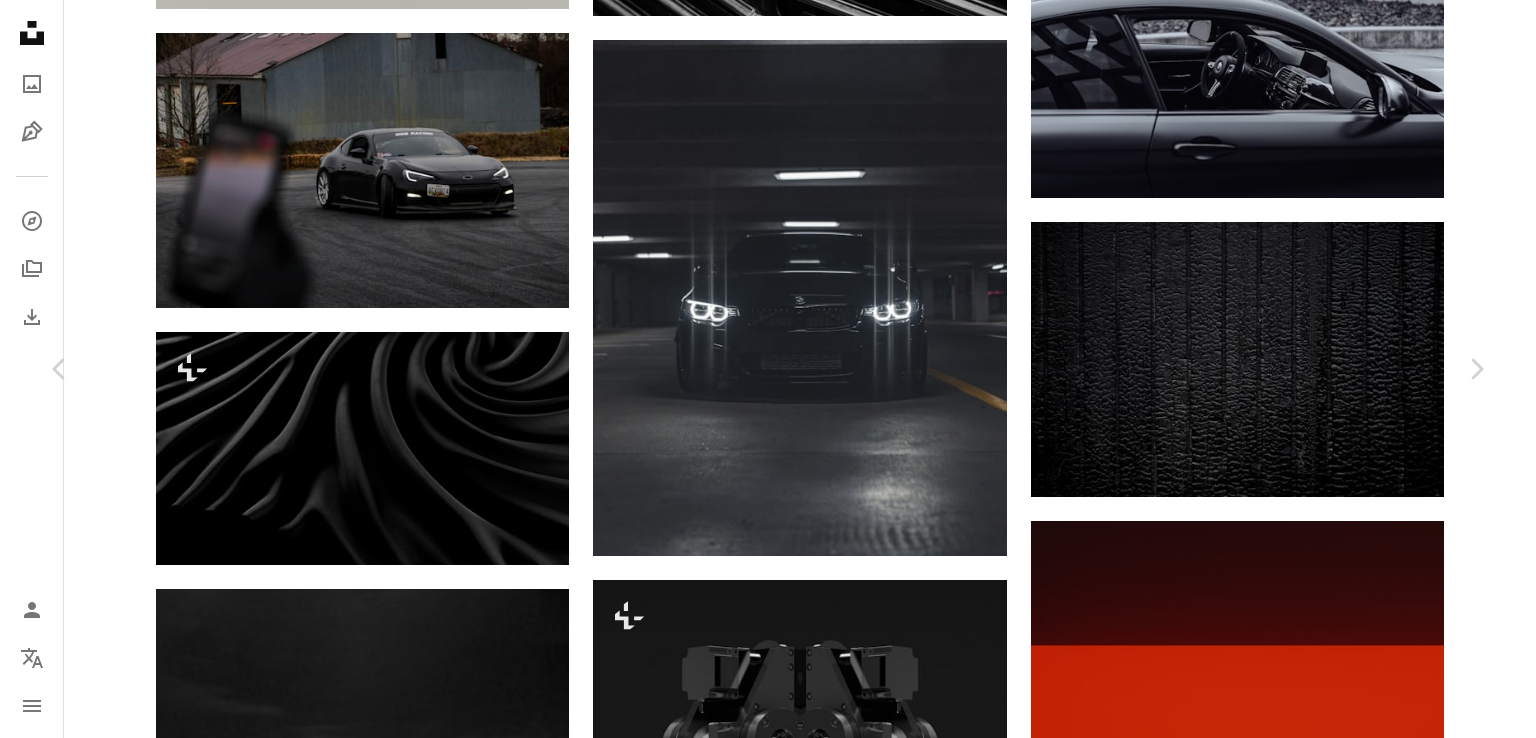 click on "An X shape Chevron left Chevron right [NAME] Para  Unsplash+ A heart A plus sign A lock Descargar Zoom in A forward-right arrow Compartir More Actions Calendar outlined Publicado el  8 de junio de 2023 Safety Con la  Licencia Unsplash+ papel tapiz fondo Imágenes 4K textura negro oscuro papel pintado oscuro Fondo oscuro mínimo fondo de pantalla de modo oscuro Renderizado 3D hacer Modo oscuro Tono de oscuridad negro y gris Tema negro Color negro Fondo de modo oscuro Imágenes gratuitas De esta serie Plus sign for Unsplash+ Plus sign for Unsplash+ Imágenes relacionadas Plus sign for Unsplash+ A heart A plus sign [NAME] Para  Unsplash+ A lock Descargar Plus sign for Unsplash+ A heart A plus sign [NAME] Para  Unsplash+ A lock Descargar Plus sign for Unsplash+ A heart A plus sign [NAME] Para  Unsplash+ A lock Descargar Plus sign for Unsplash+ A heart A plus sign [NAME] Para  Unsplash+ A lock Descargar Plus sign for Unsplash+ A heart A plus sign [NAME] Para  Unsplash+" at bounding box center (768, 6126) 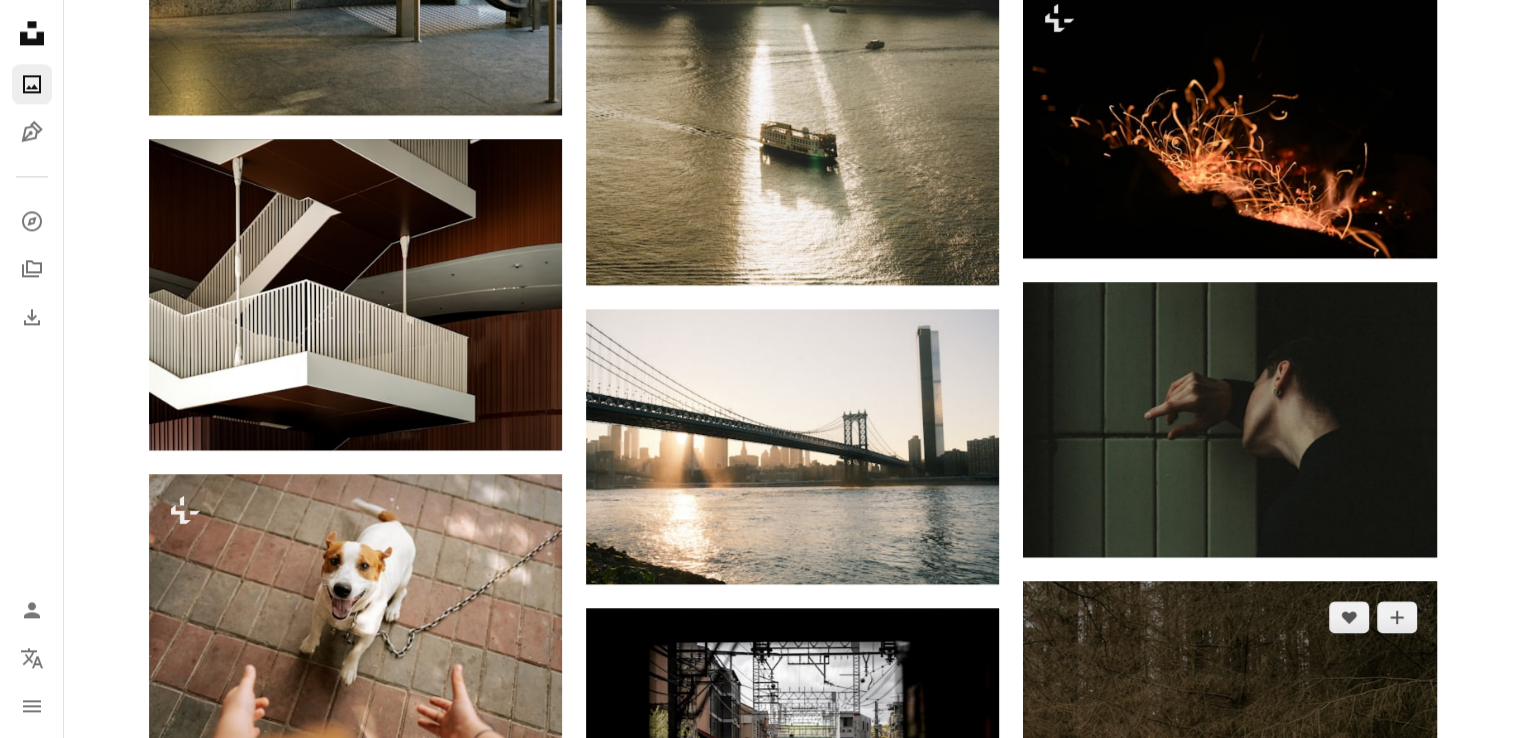 scroll, scrollTop: 3100, scrollLeft: 0, axis: vertical 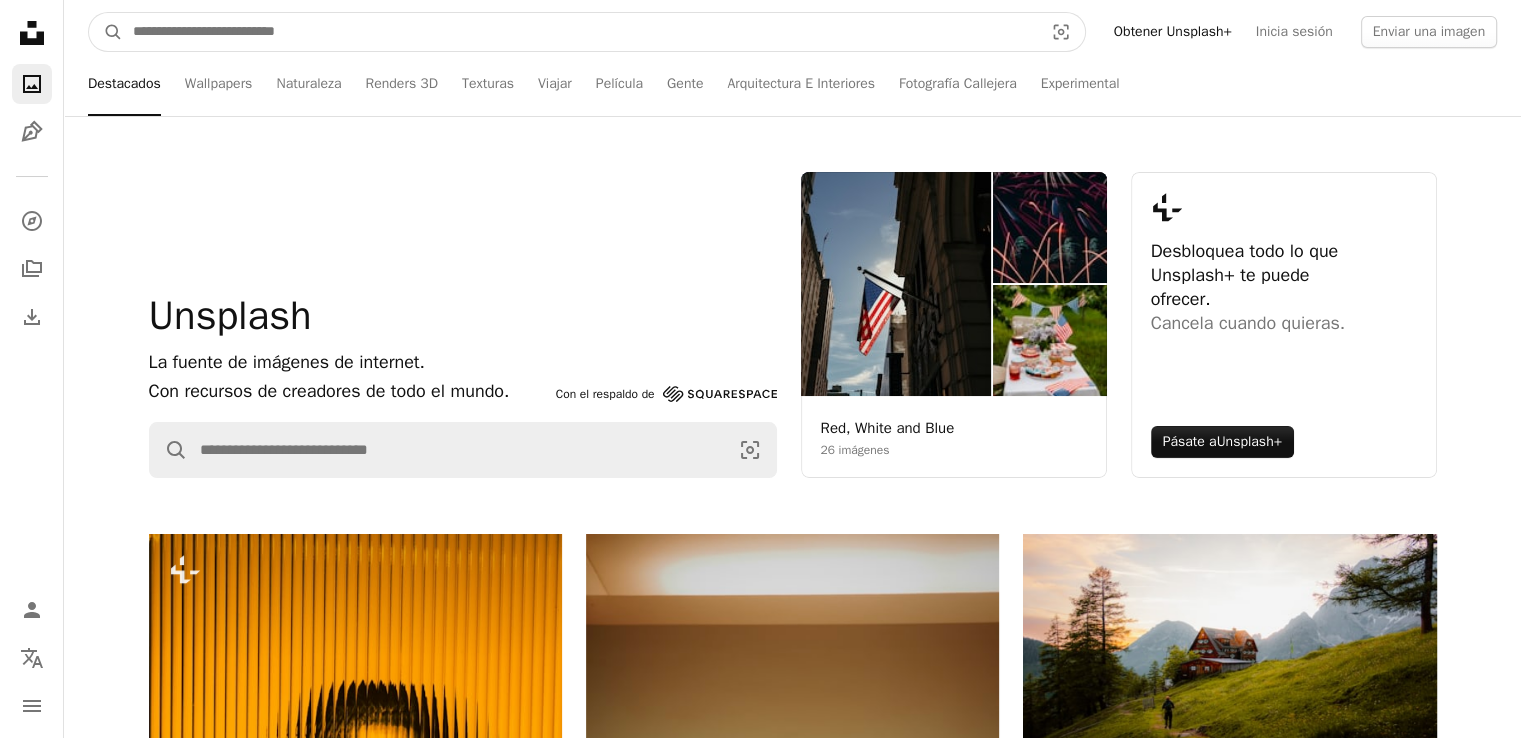 drag, startPoint x: 337, startPoint y: 29, endPoint x: 343, endPoint y: 17, distance: 13.416408 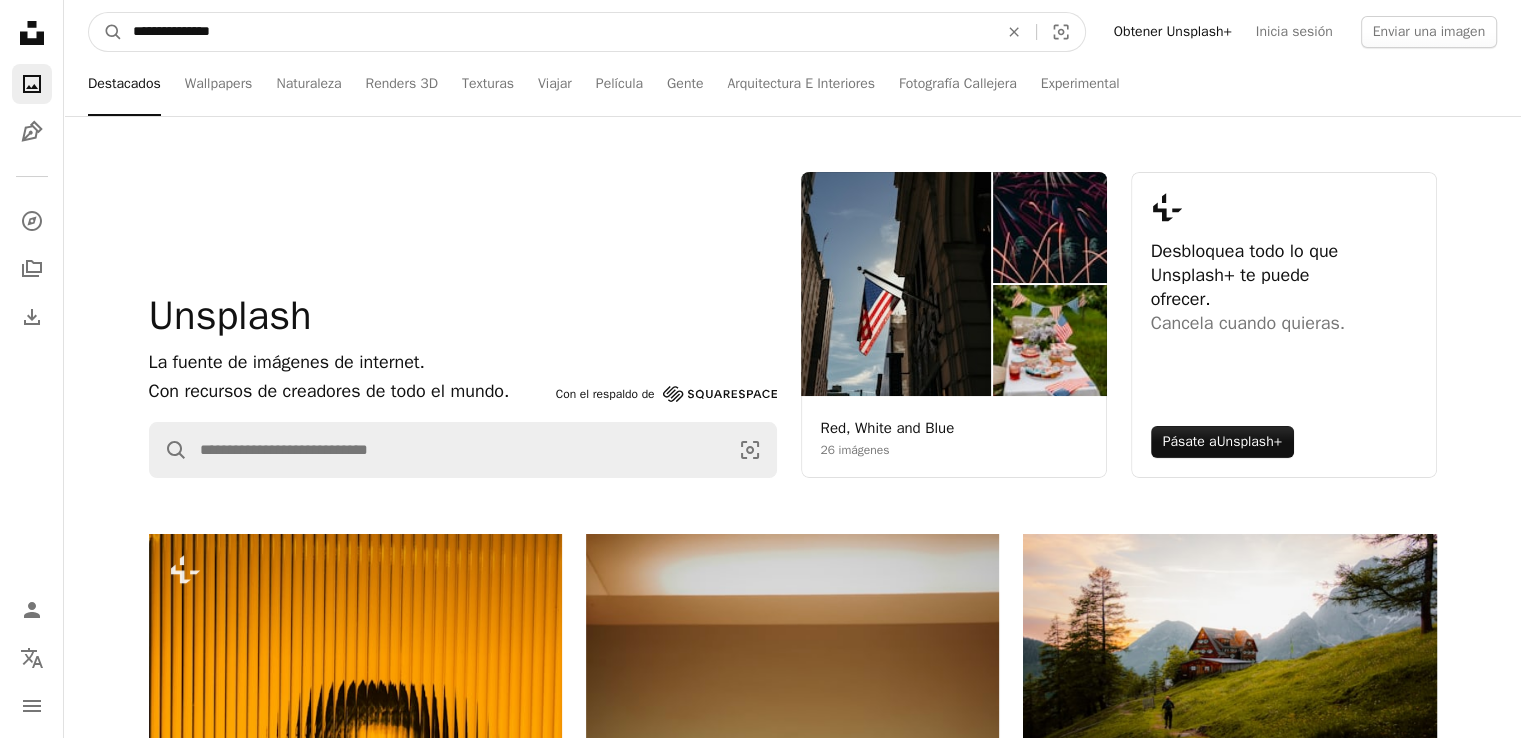 type on "**********" 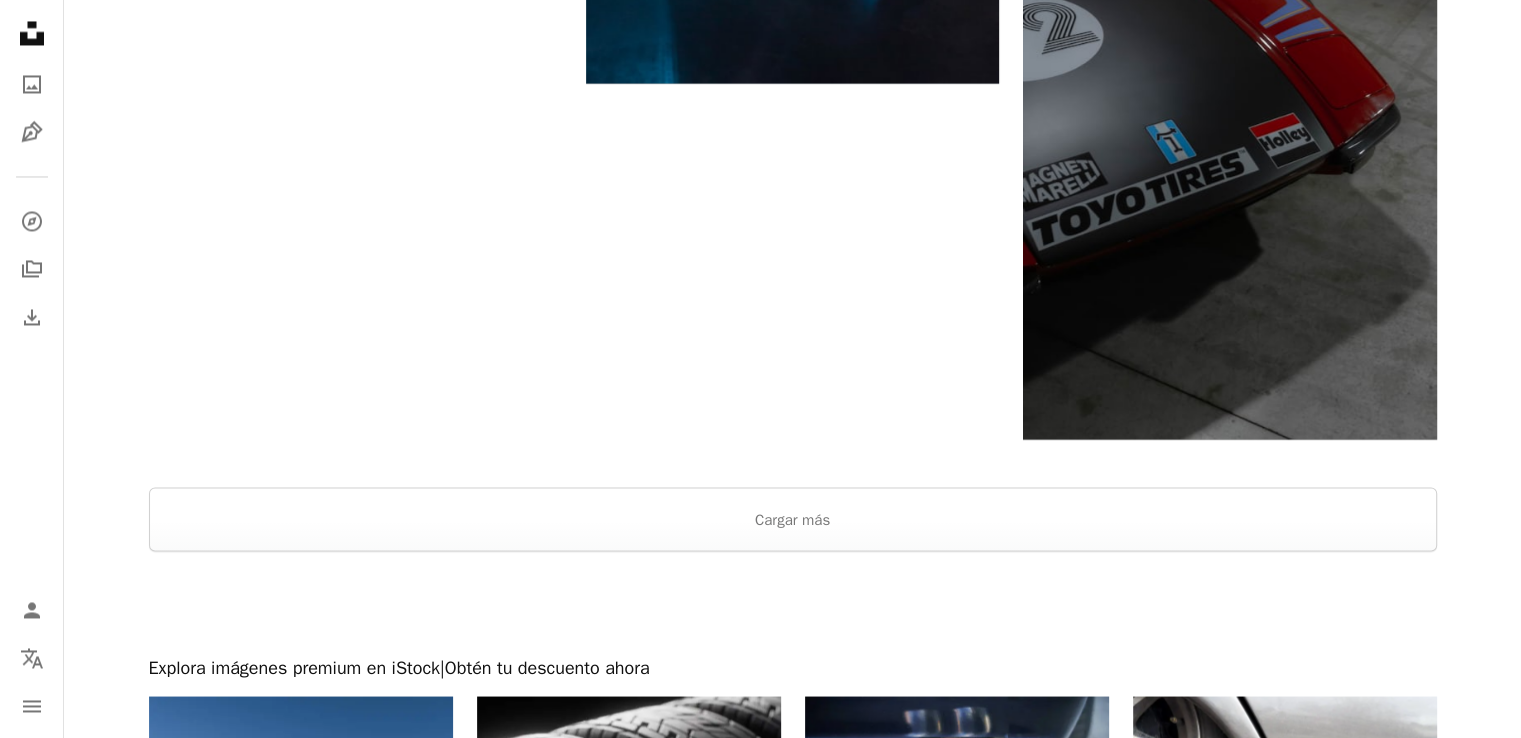 scroll, scrollTop: 3600, scrollLeft: 0, axis: vertical 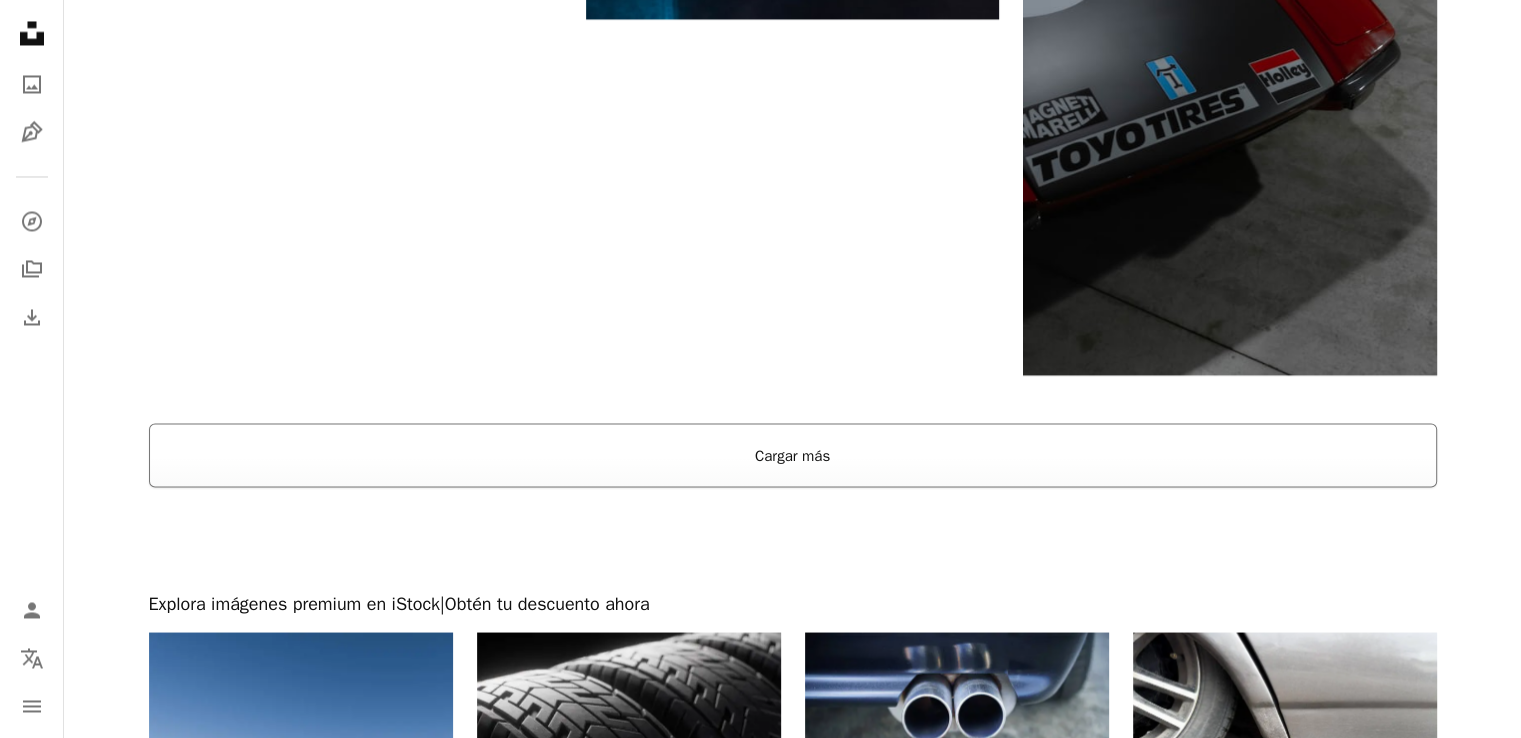 click on "Cargar más" at bounding box center (793, 455) 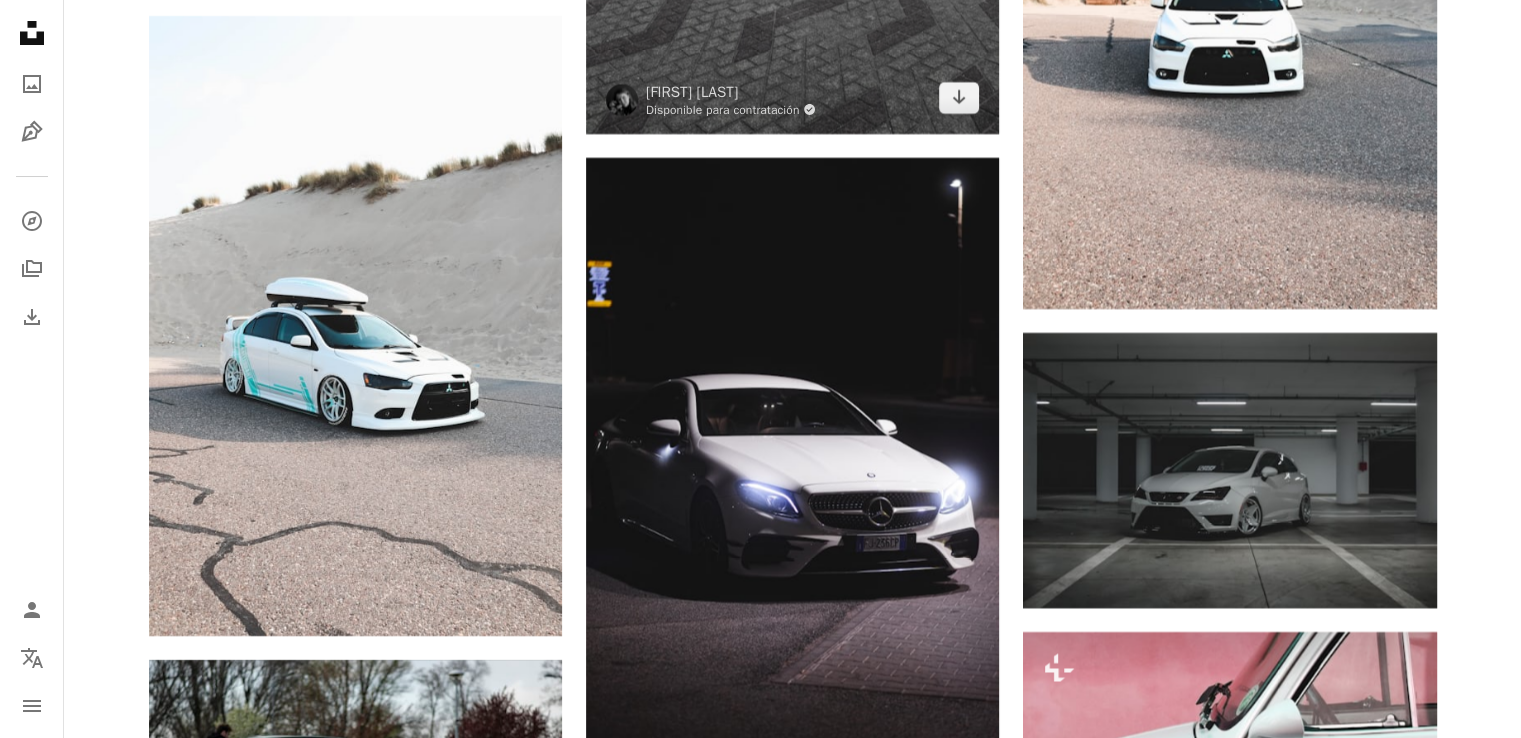 scroll, scrollTop: 7700, scrollLeft: 0, axis: vertical 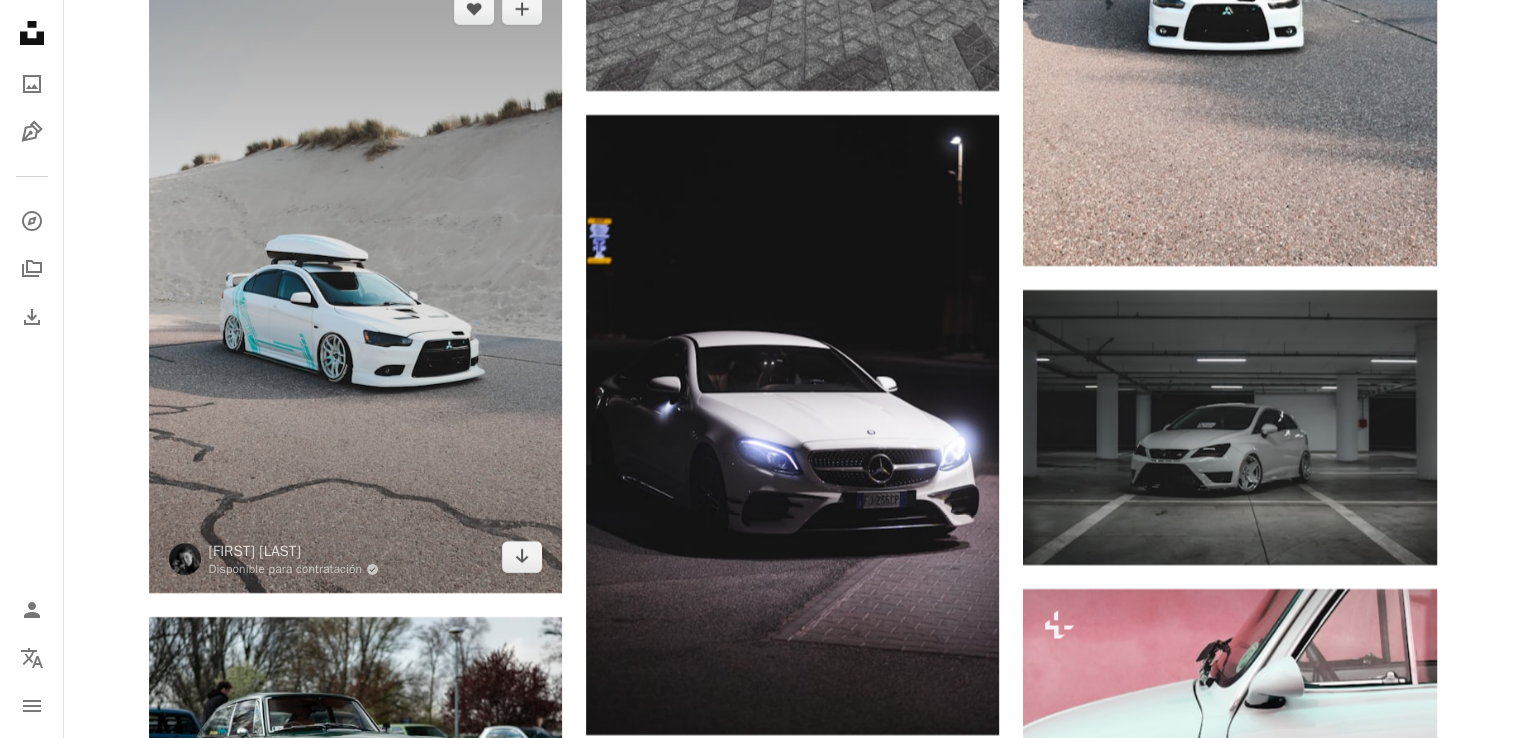 click at bounding box center [355, 283] 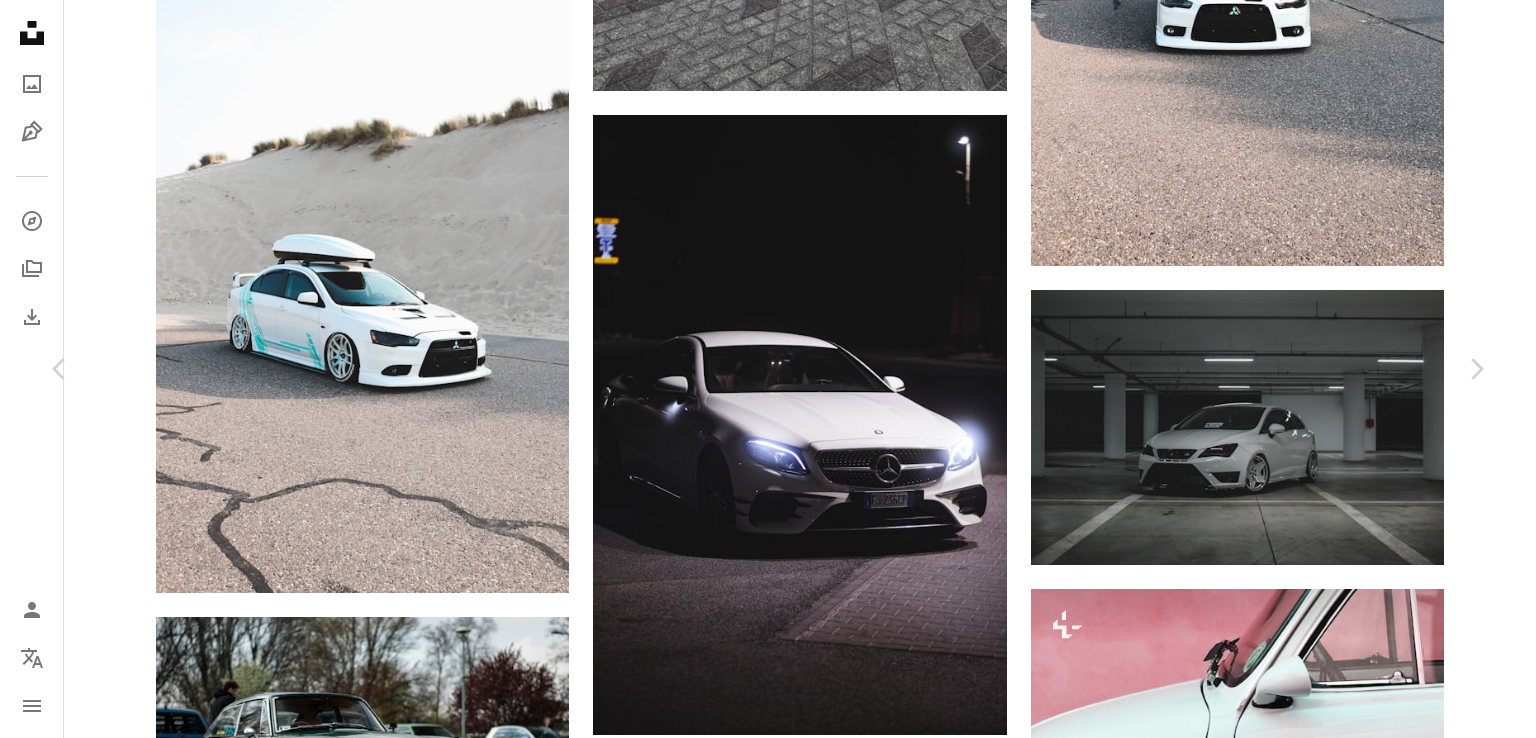 click on "Descargar gratis" at bounding box center (1280, 3814) 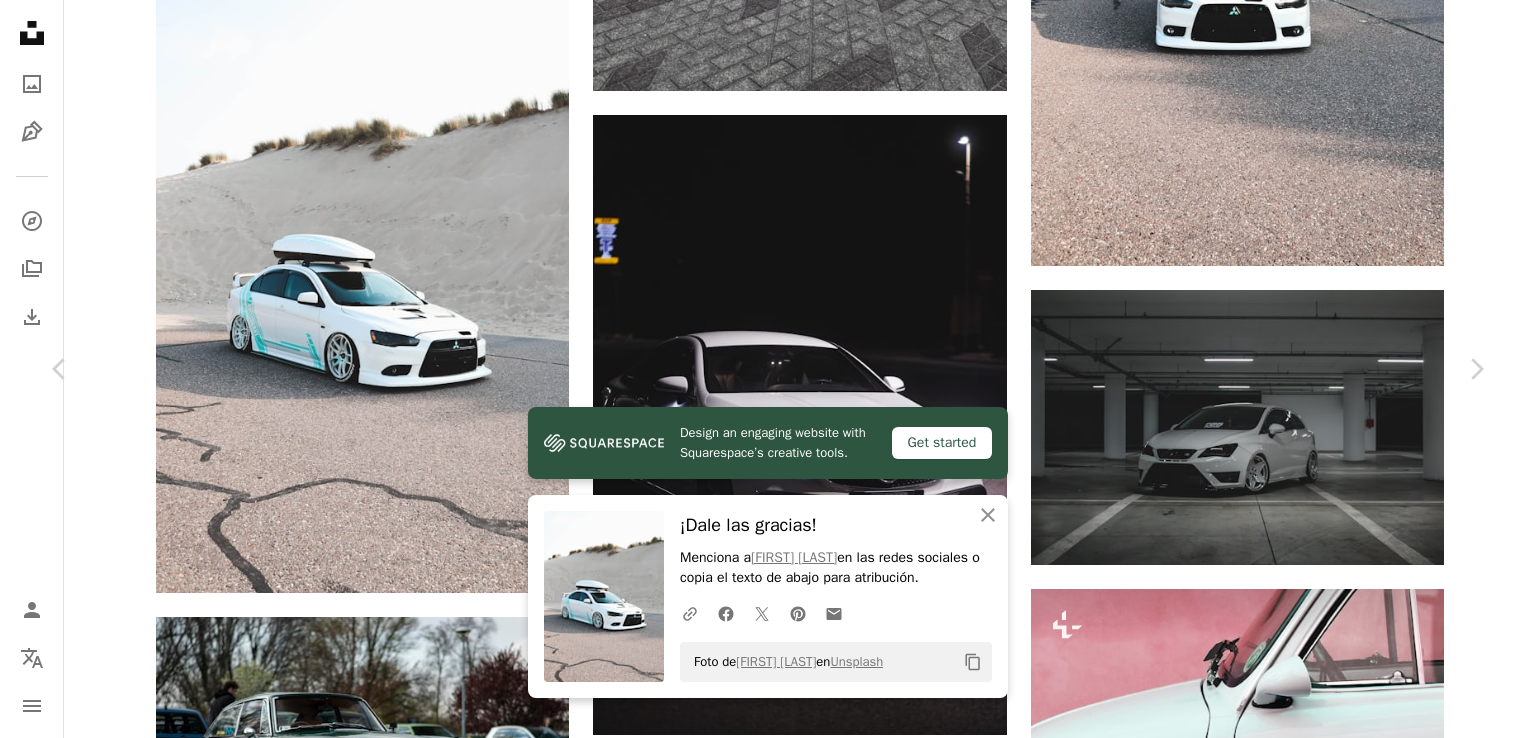 click on "Zoom in" at bounding box center (760, 4145) 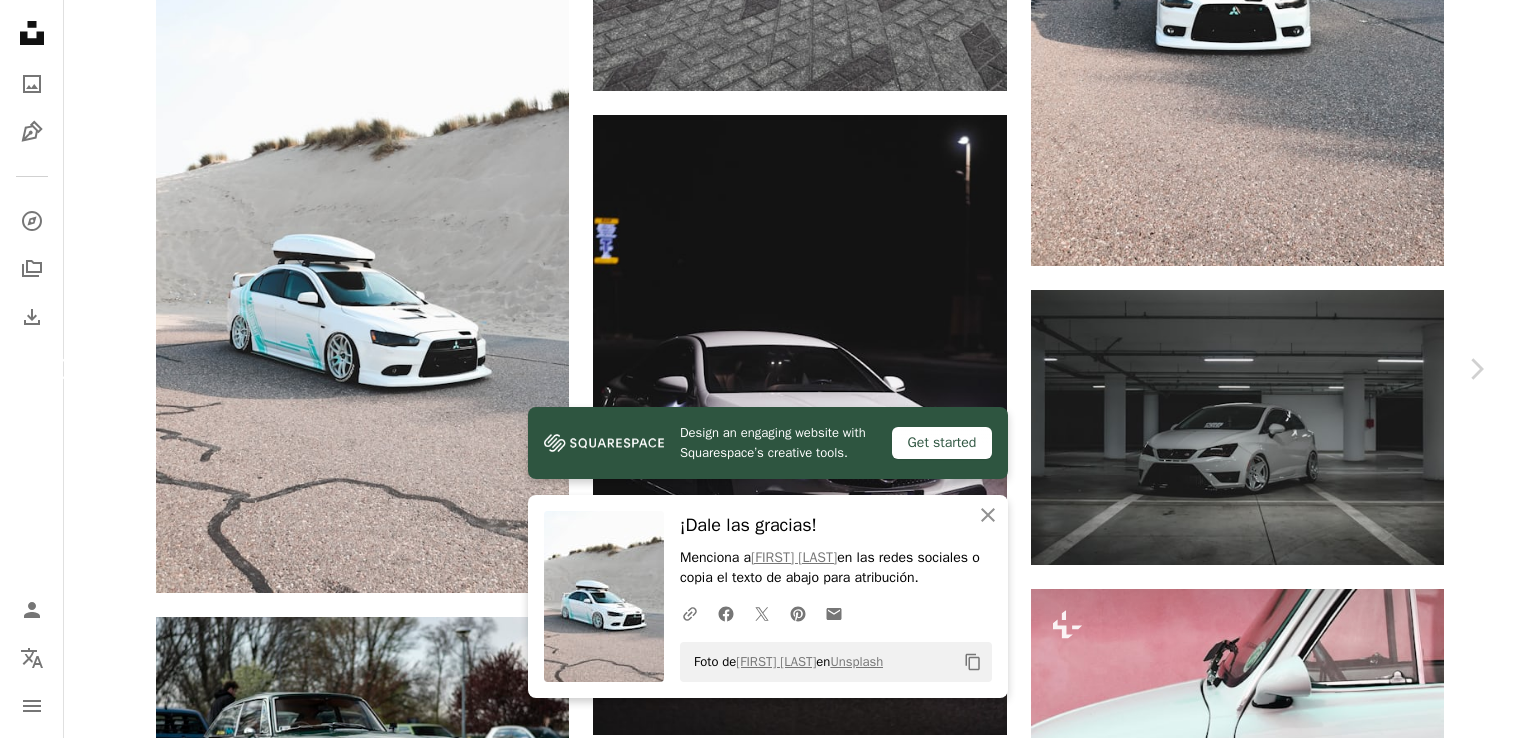 click on "Chevron left" at bounding box center [60, 369] 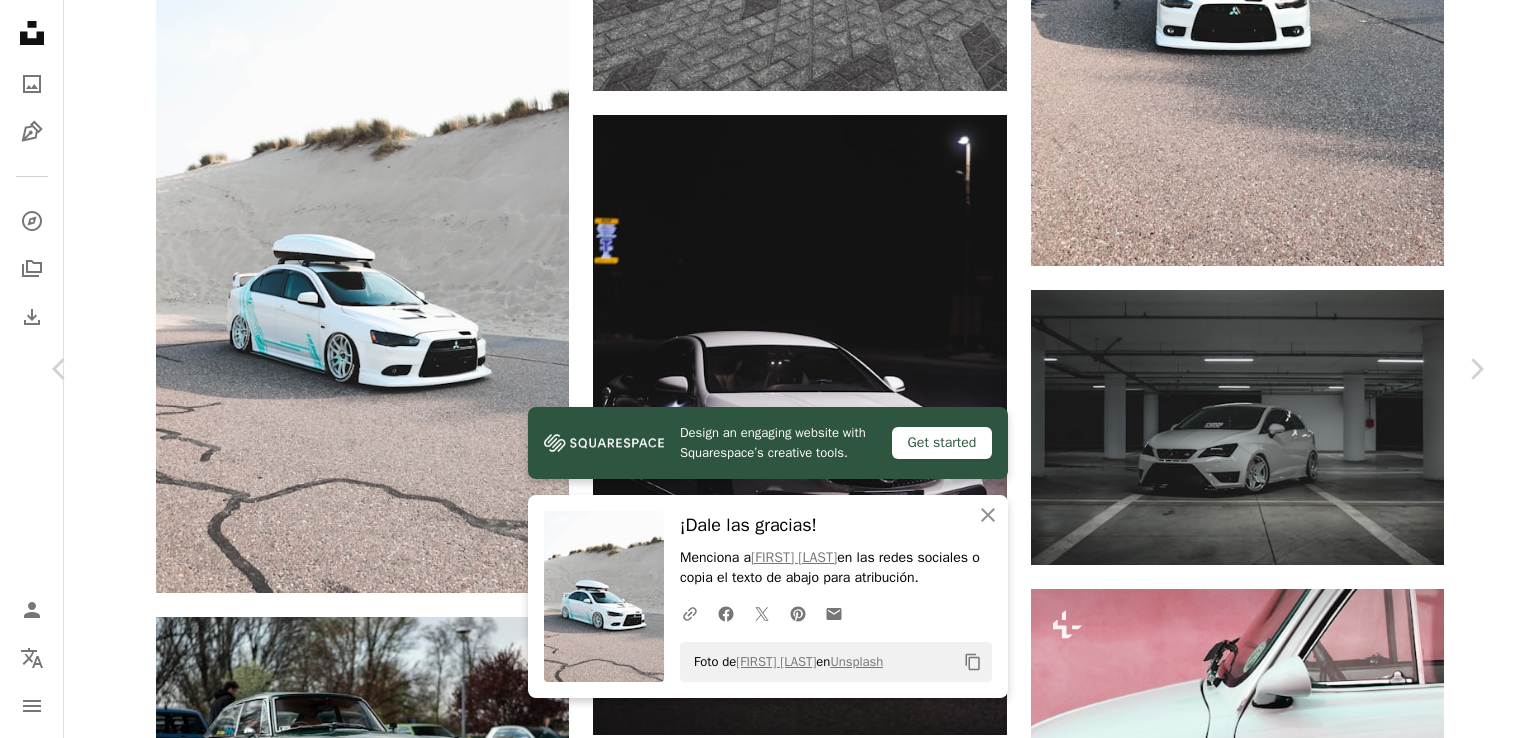 click on "Chevron left" at bounding box center (60, 369) 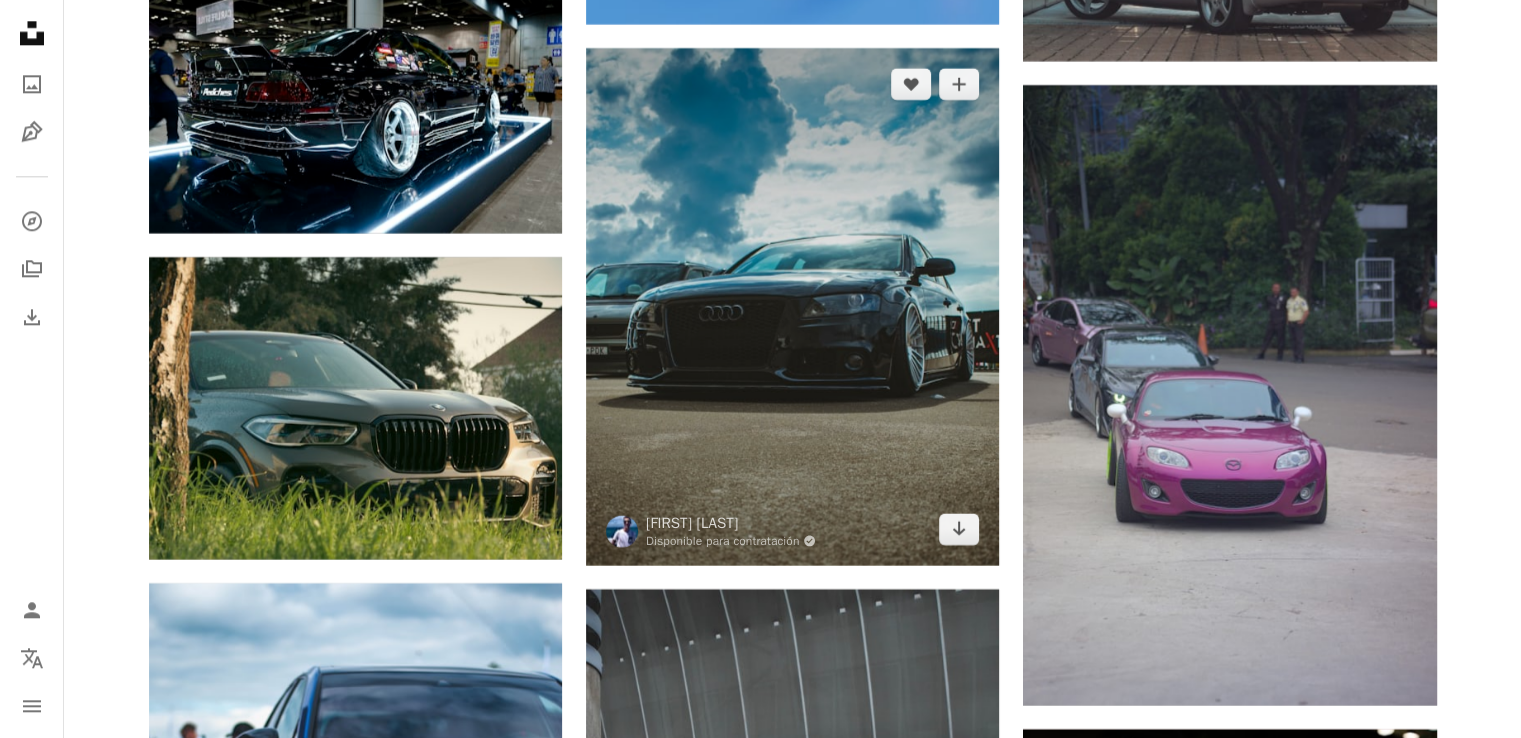 scroll, scrollTop: 25200, scrollLeft: 0, axis: vertical 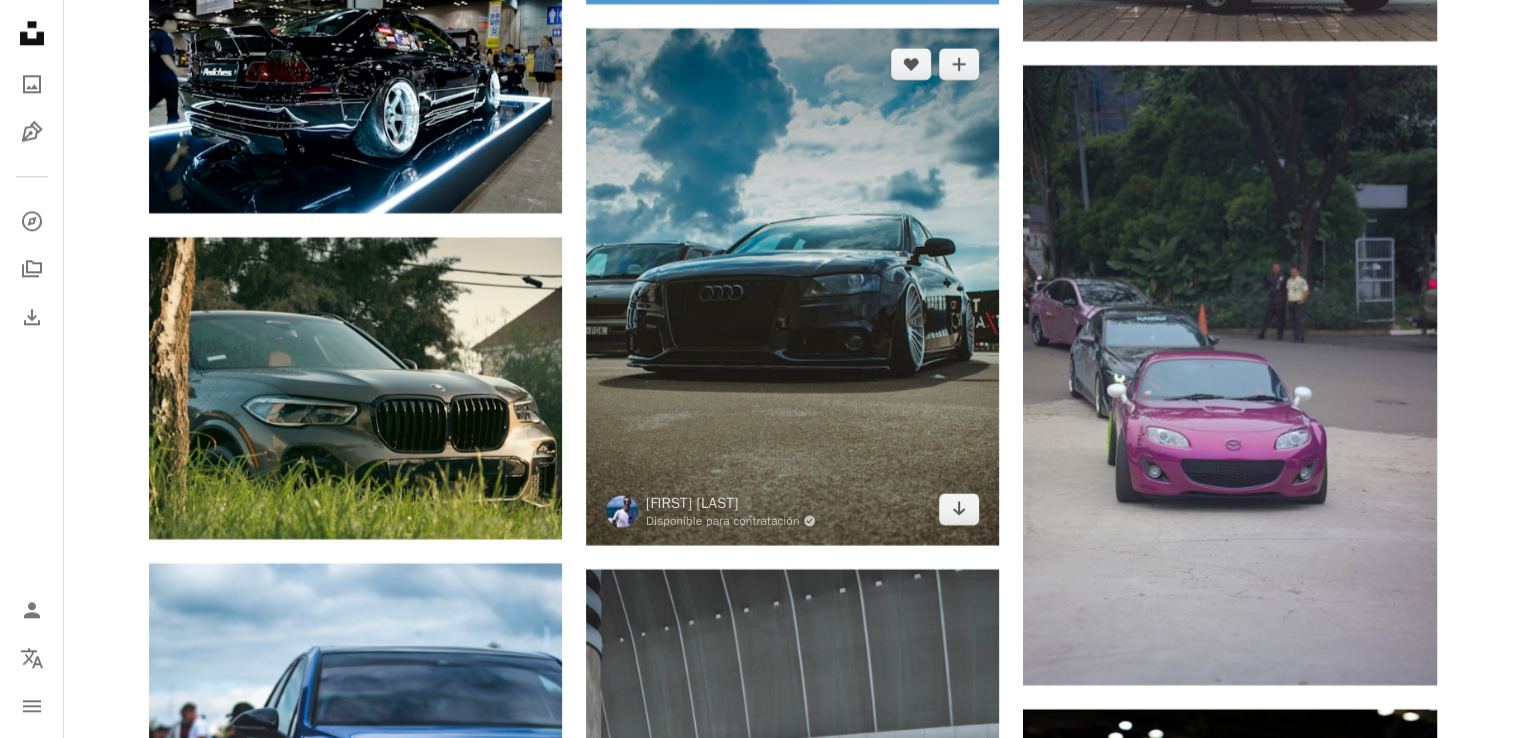 click at bounding box center [792, 286] 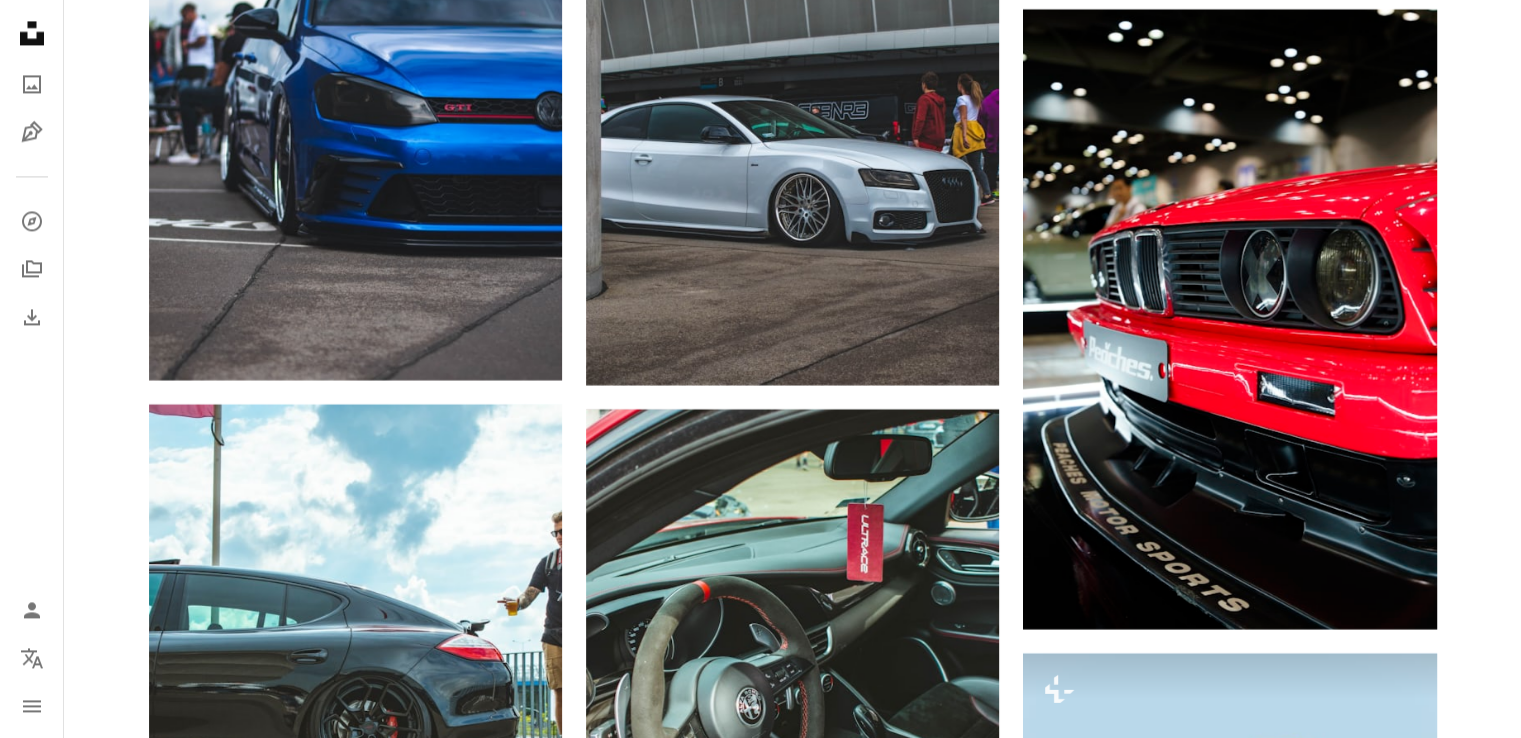 scroll, scrollTop: 25200, scrollLeft: 0, axis: vertical 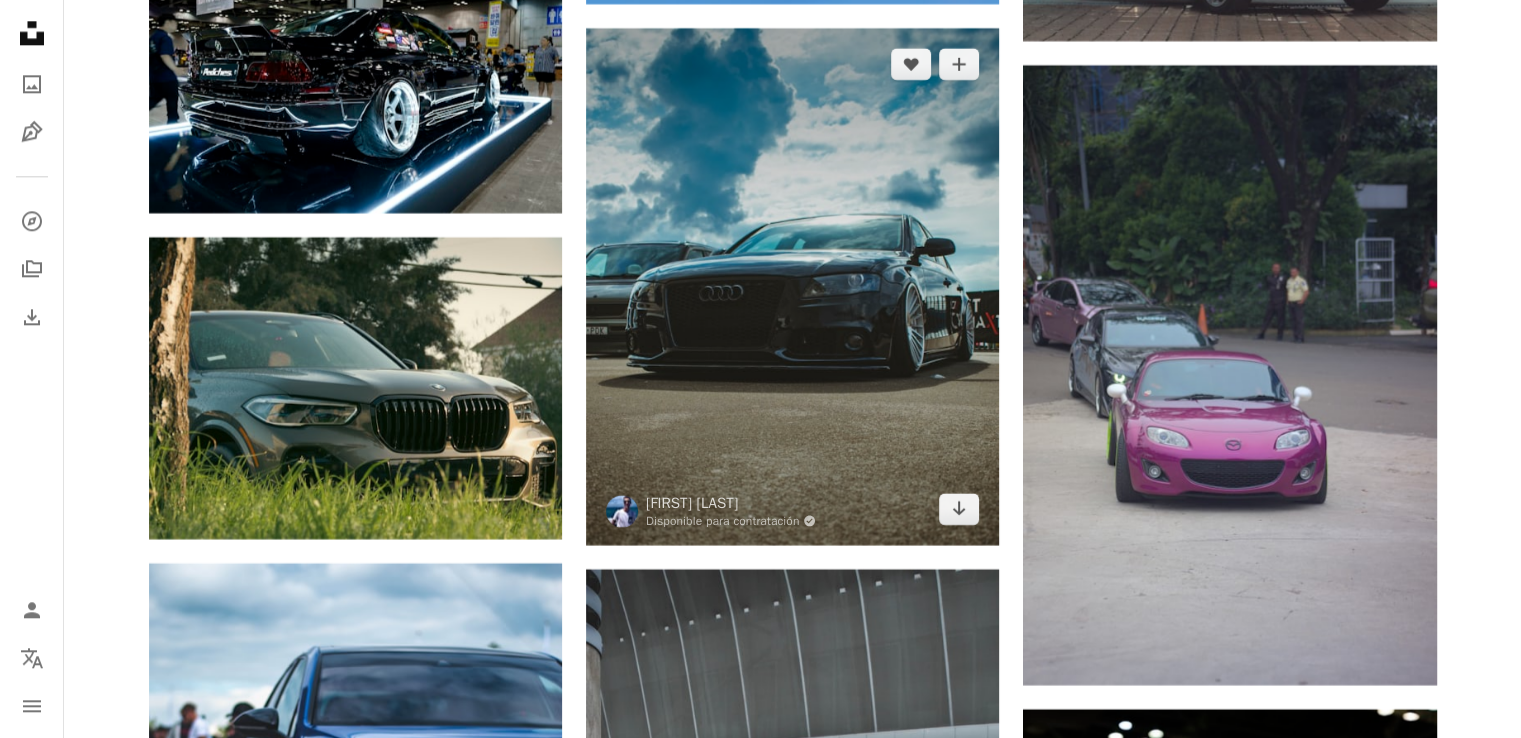 click at bounding box center [792, 286] 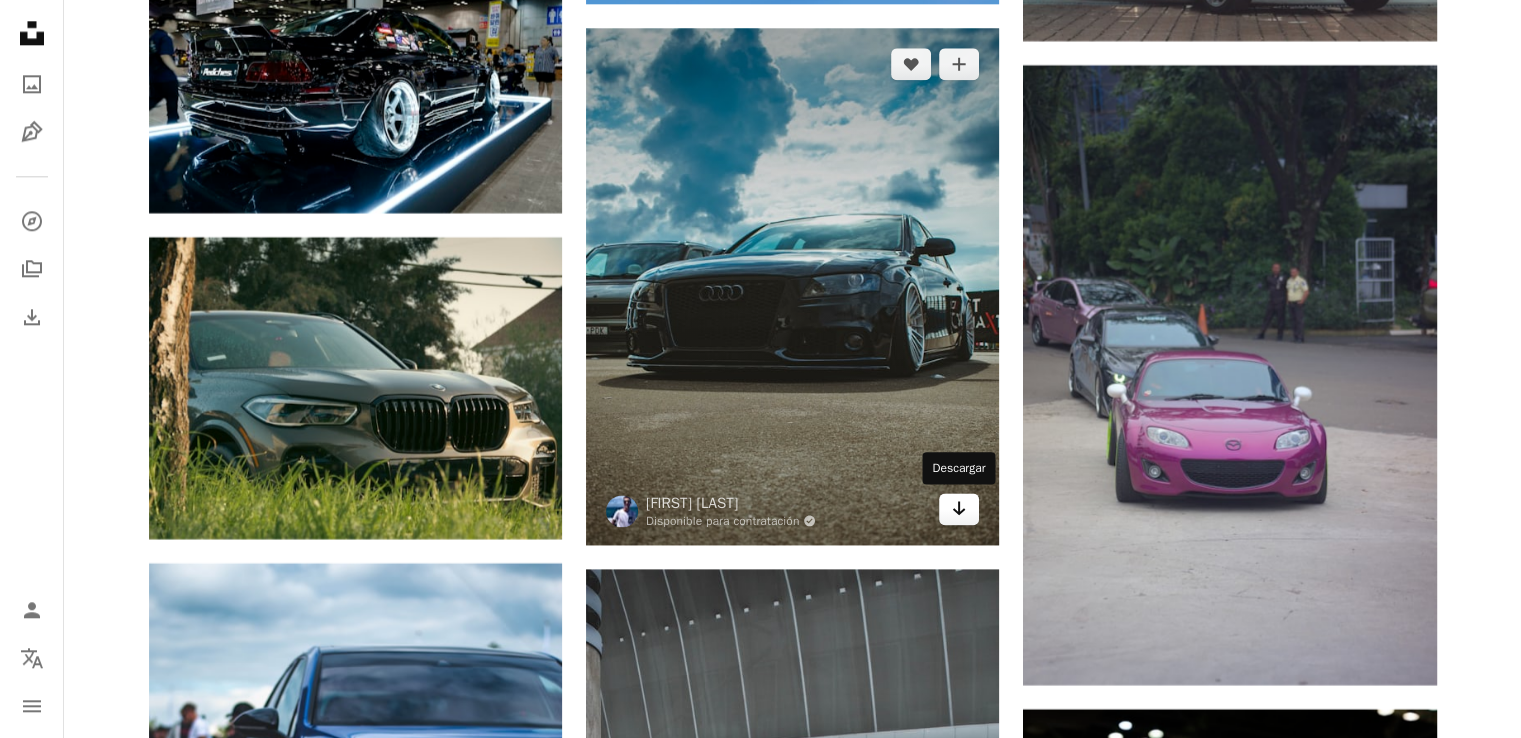 click on "Arrow pointing down" 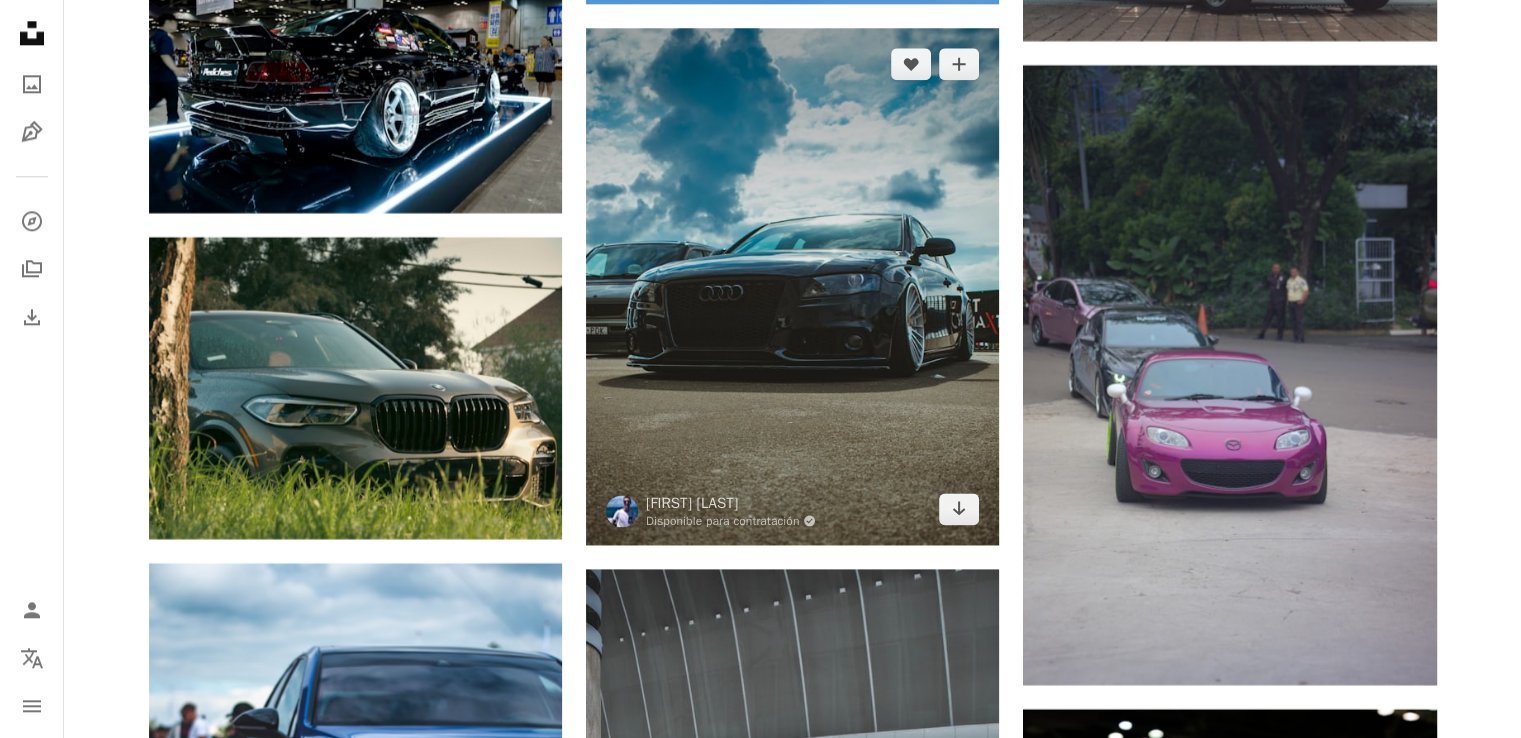 click at bounding box center (792, 286) 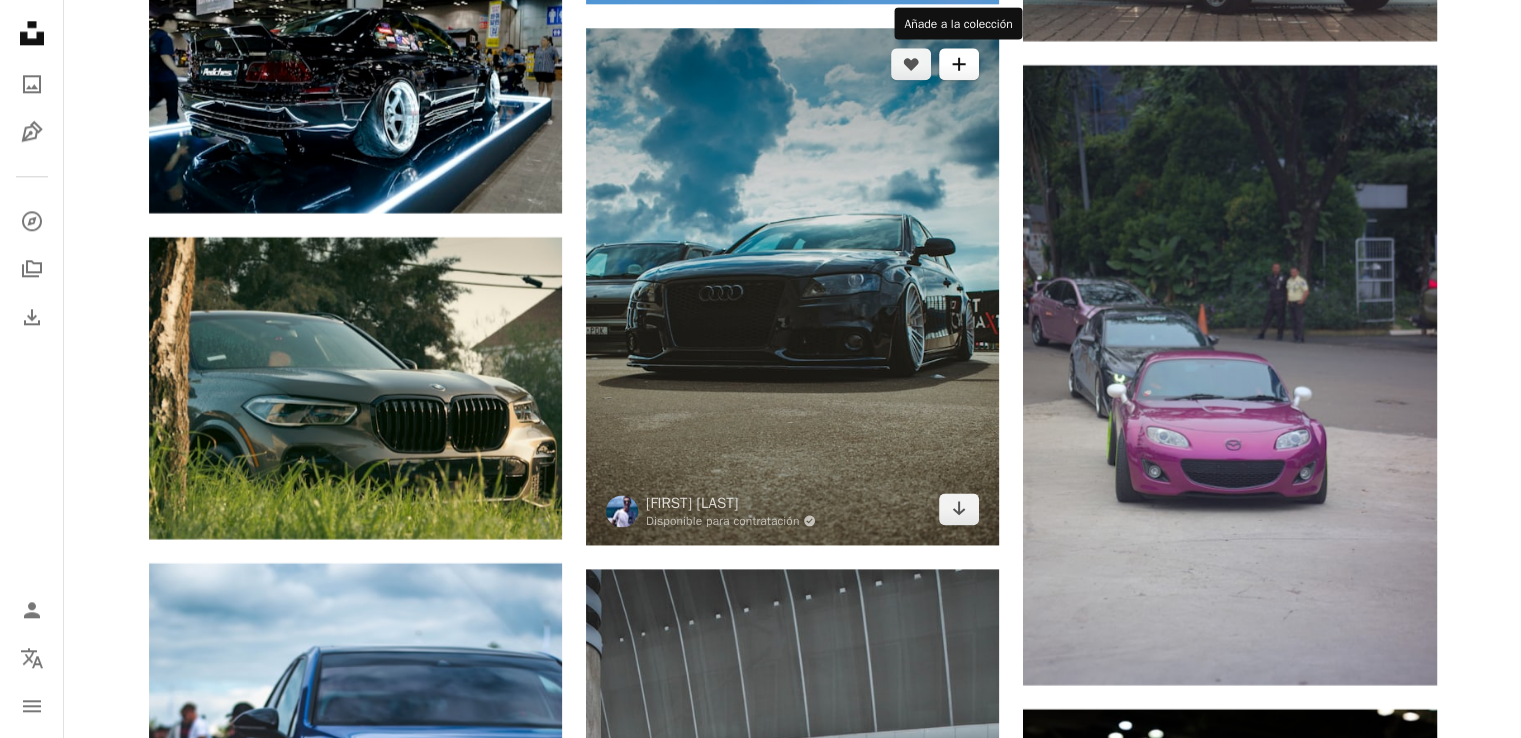 click 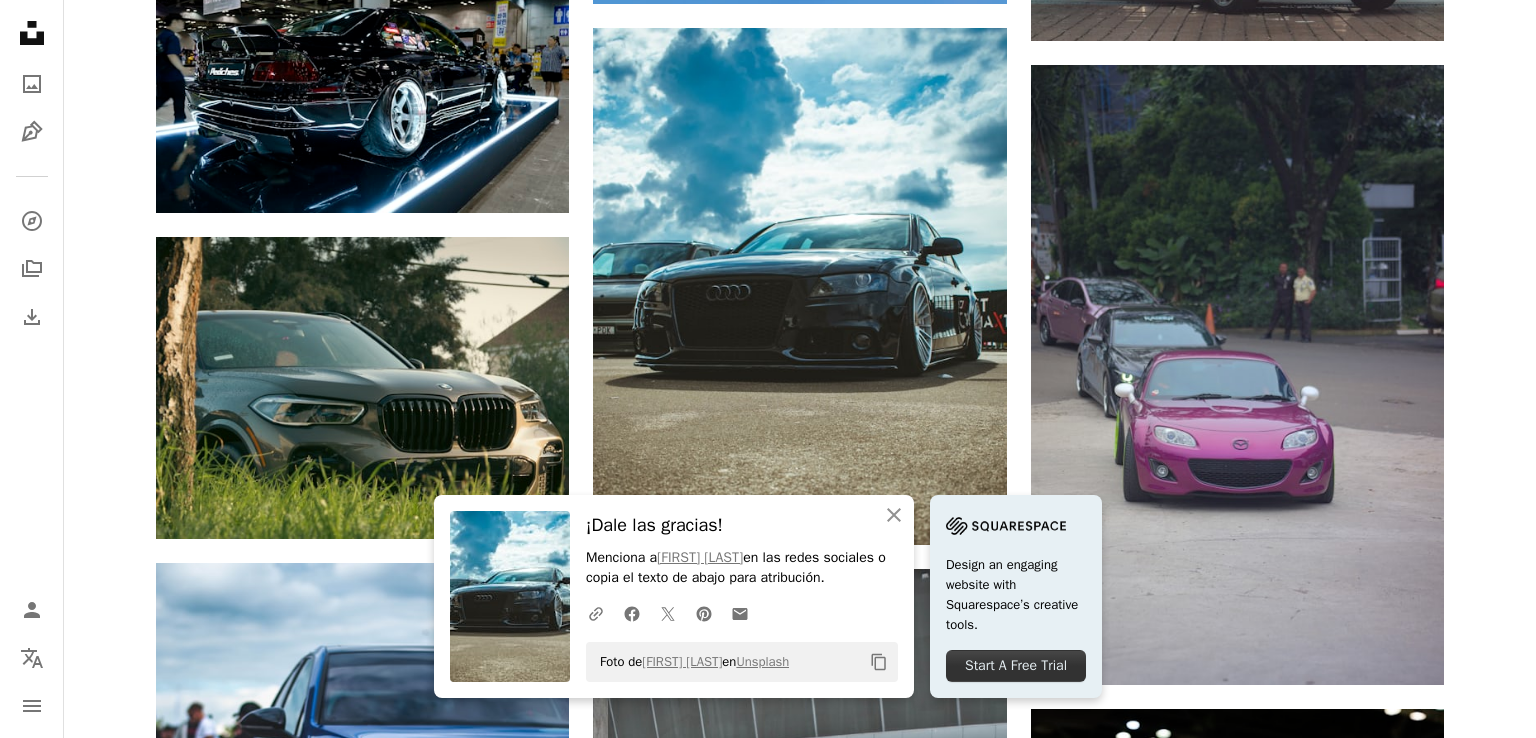 click on "An X shape An X shape Cerrar ¡Dale las gracias! Menciona a [NAME] en las redes sociales o copia el texto de abajo para atribución. A URL sharing icon (chains) Facebook icon X (formerly Twitter) icon Pinterest icon An envelope Foto de [NAME] en Unsplash
Copy content Design an engaging website with Squarespace’s creative tools. Start A Free Trial Únete a Unsplash ¿Ya tienes una cuenta?  Inicia sesión Nombre Apellidos Correo electrónico Nombre de usuario  (únicamente letras, números y guiones bajos) Contraseña  (mín. 8 caracteres) Únete Al unirte, aceptas los  Términos  y la  Política de privacidad ." at bounding box center [768, 5243] 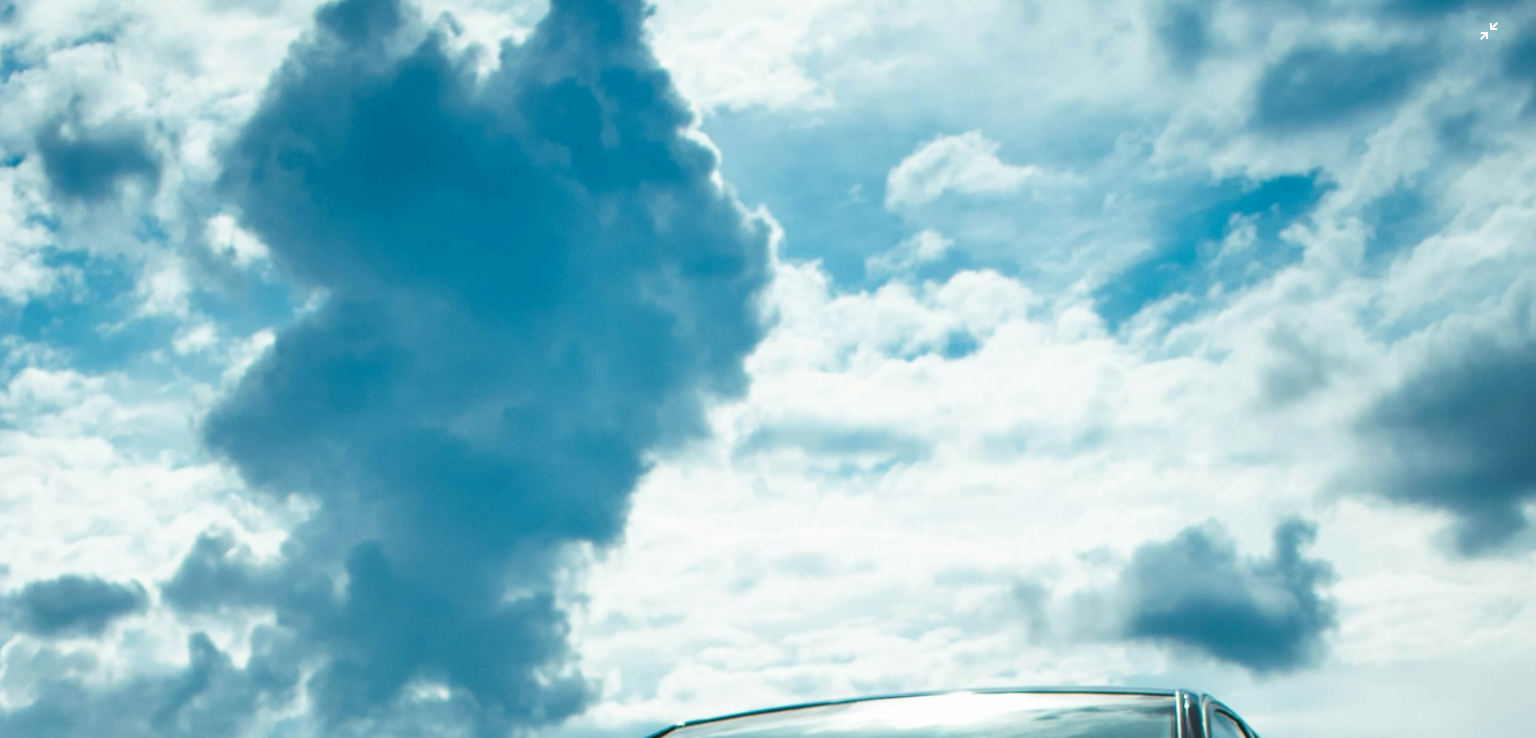 click at bounding box center (768, 960) 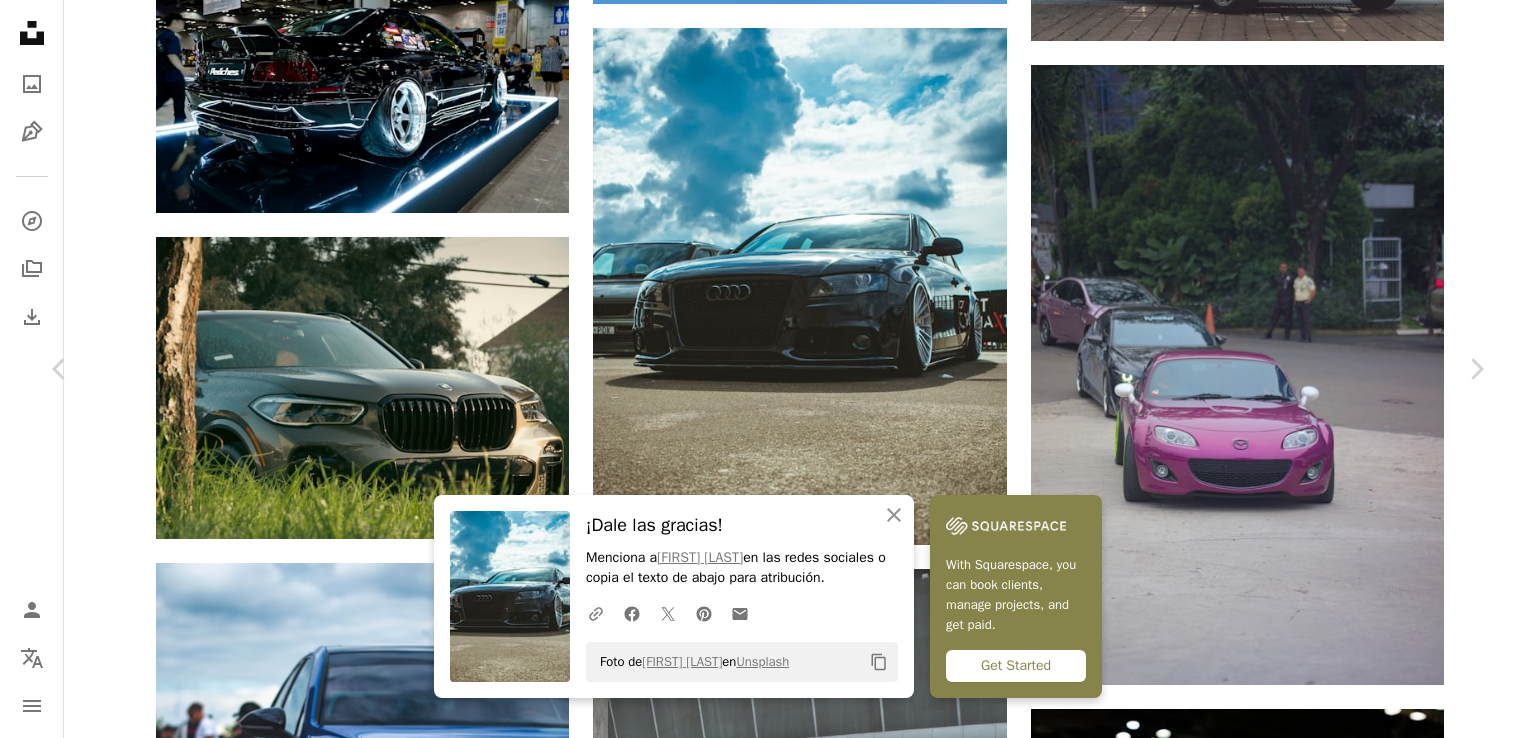 click on "Chevron down" 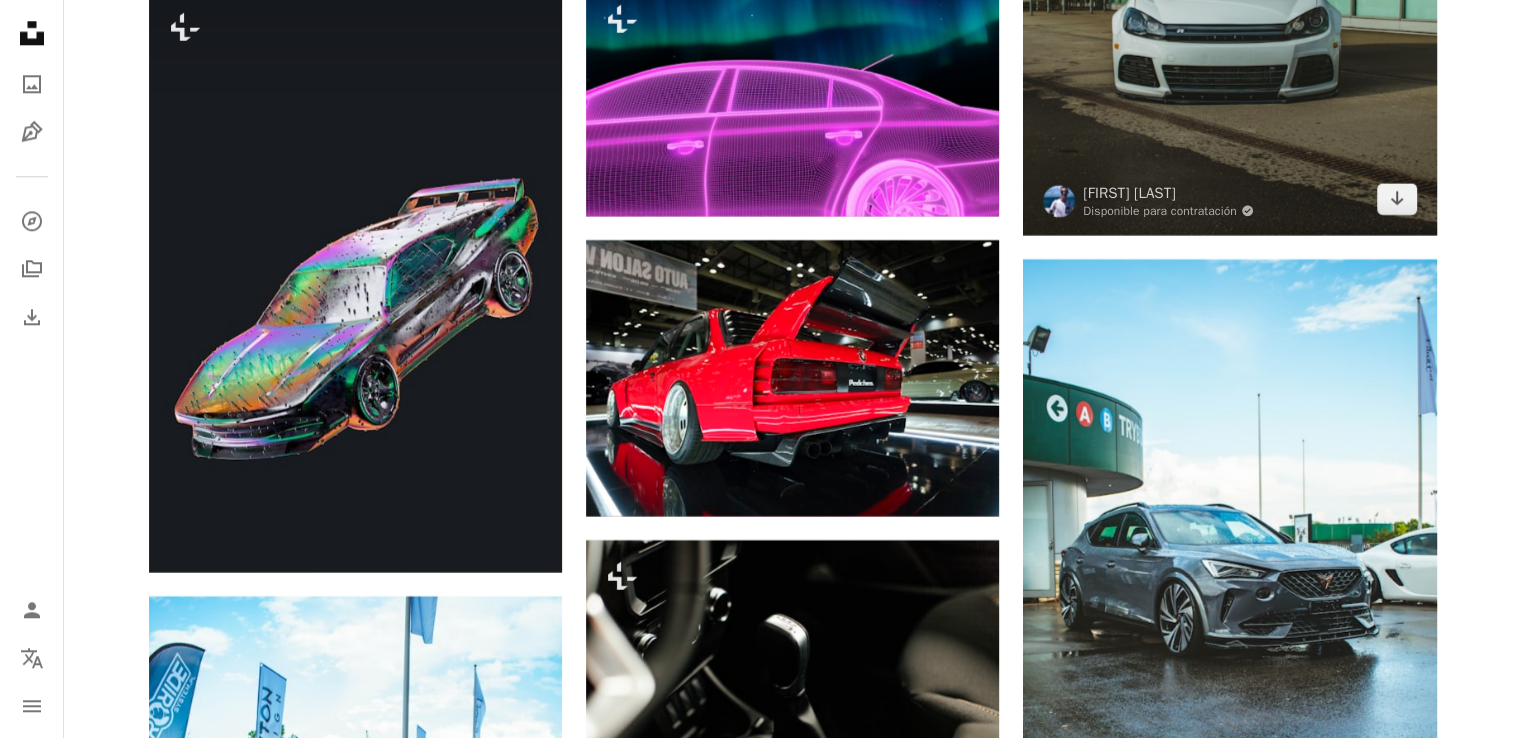scroll, scrollTop: 32600, scrollLeft: 0, axis: vertical 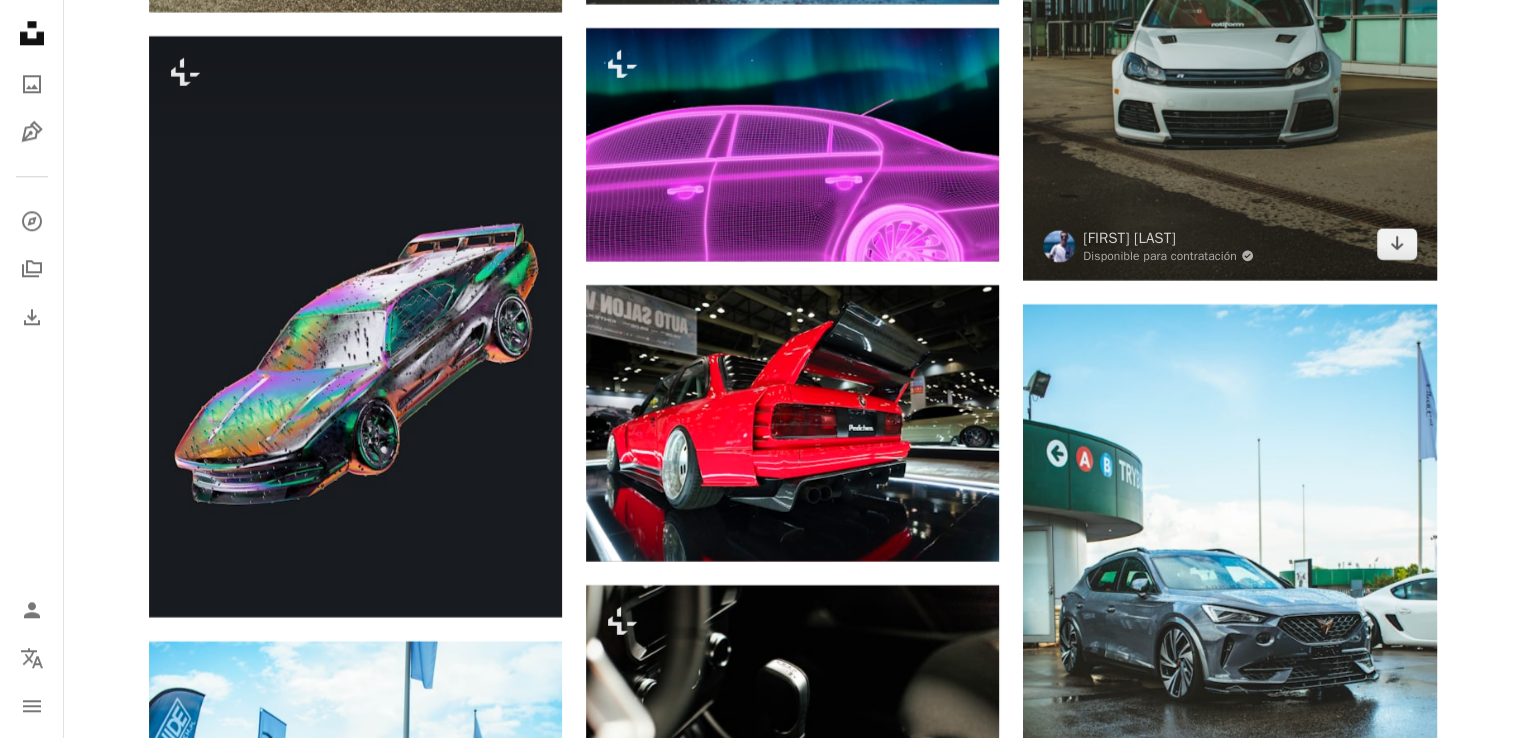 click at bounding box center [1229, 21] 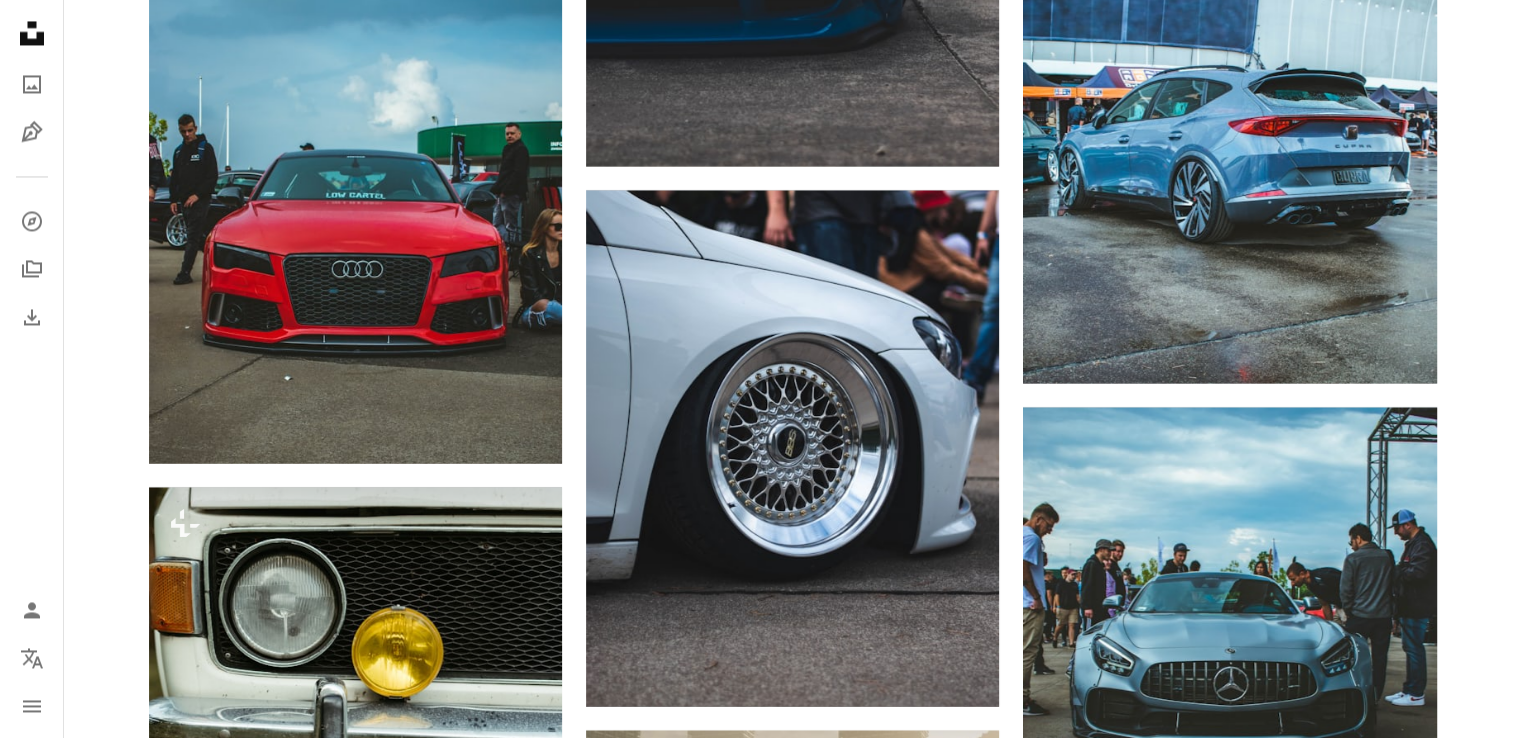 scroll, scrollTop: 33800, scrollLeft: 0, axis: vertical 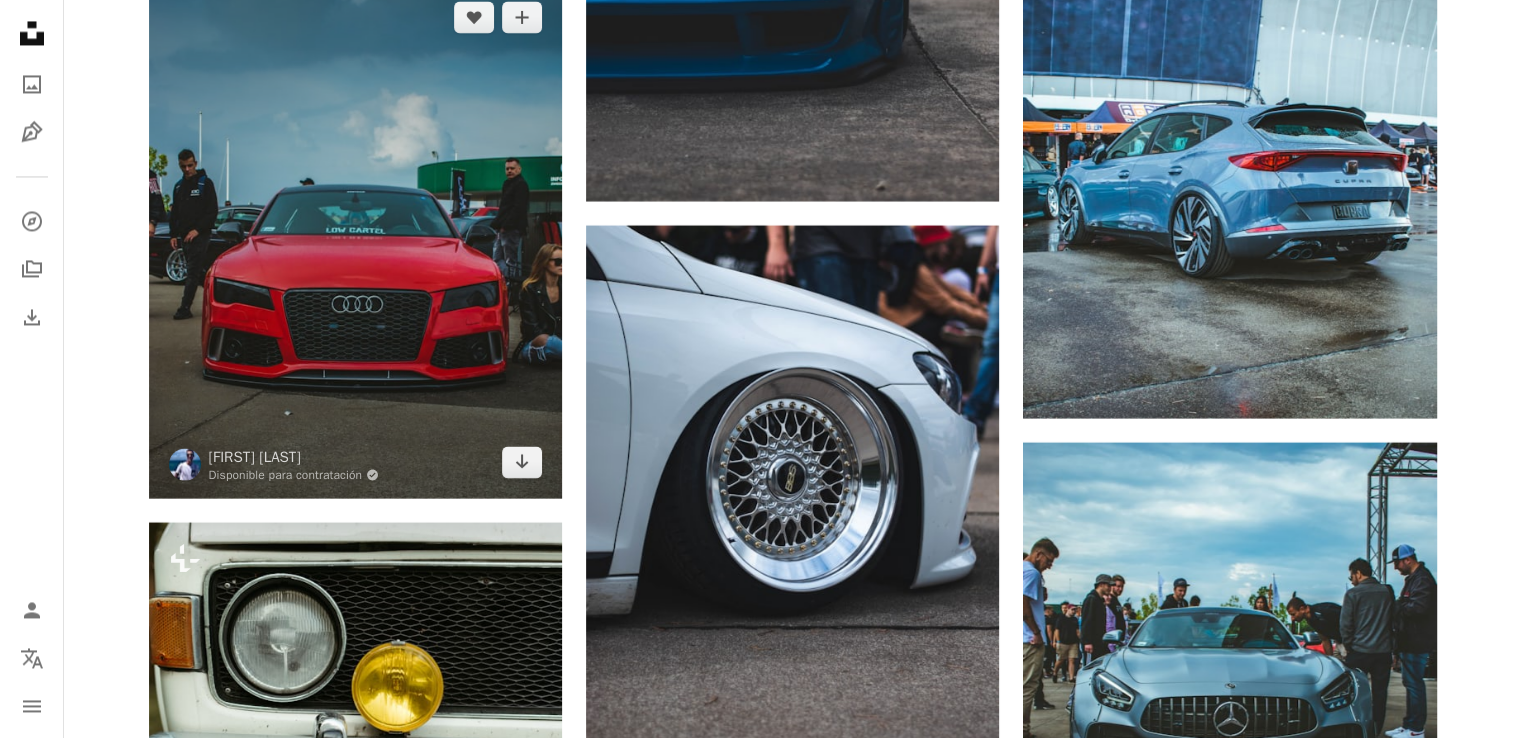 drag, startPoint x: 350, startPoint y: 304, endPoint x: 234, endPoint y: 300, distance: 116.06895 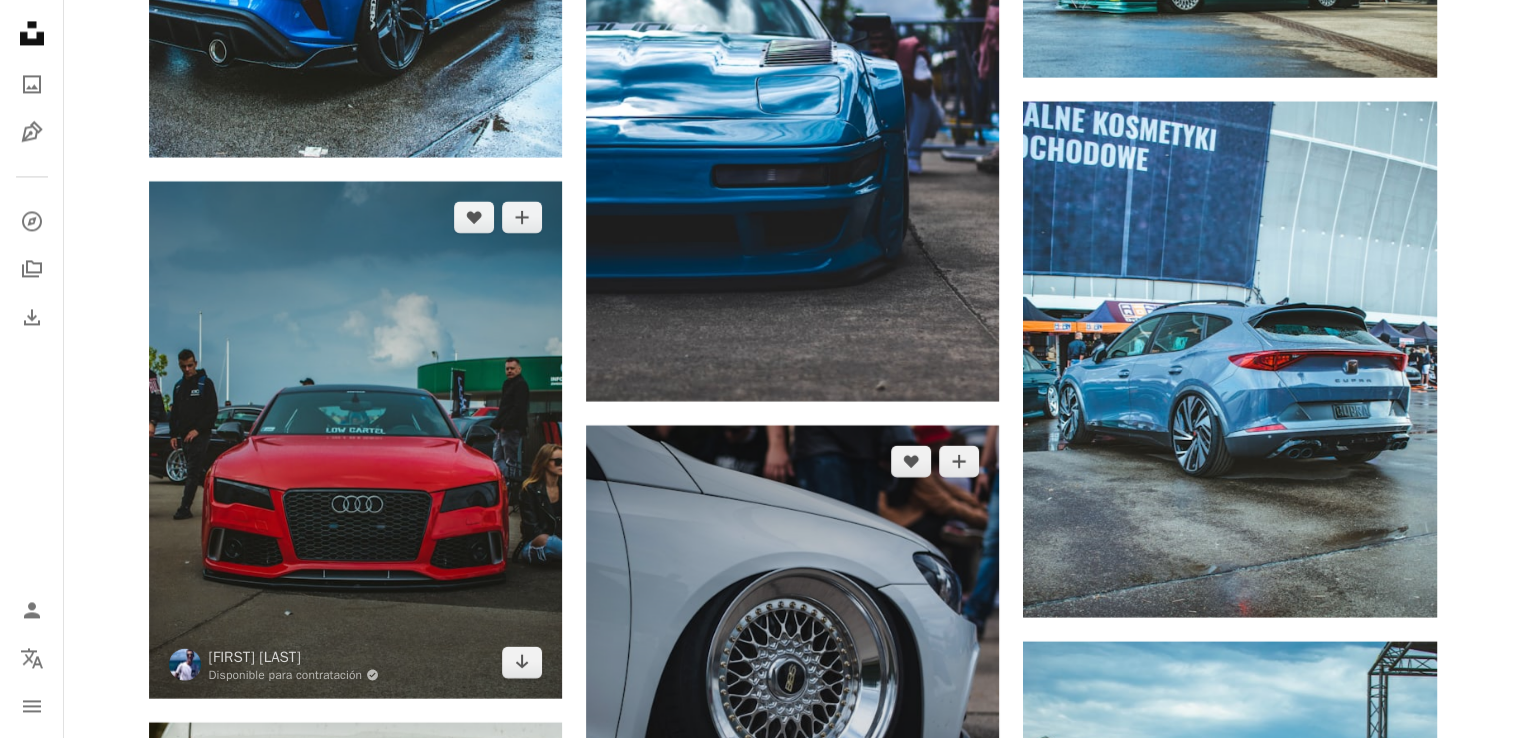 scroll, scrollTop: 33500, scrollLeft: 0, axis: vertical 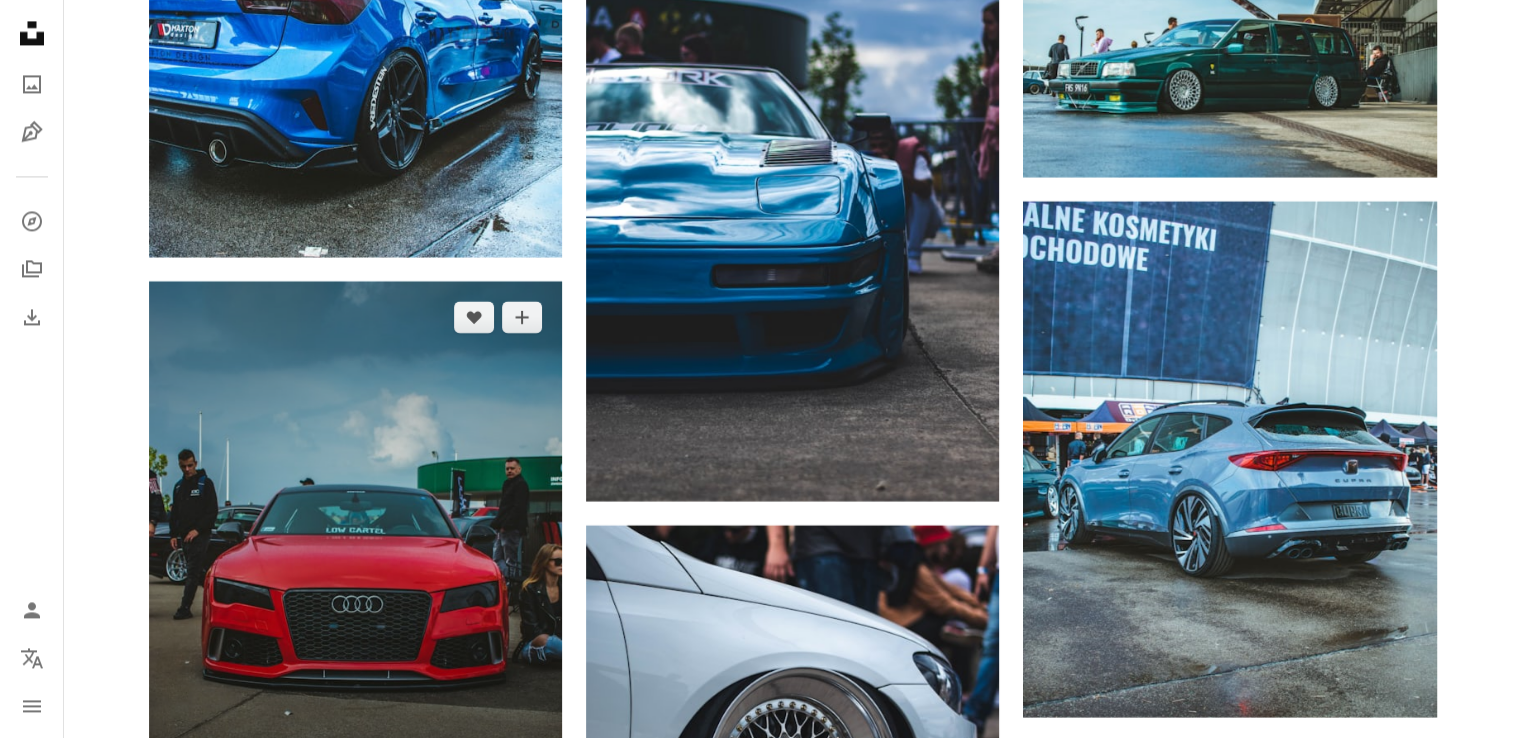 click at bounding box center [355, 539] 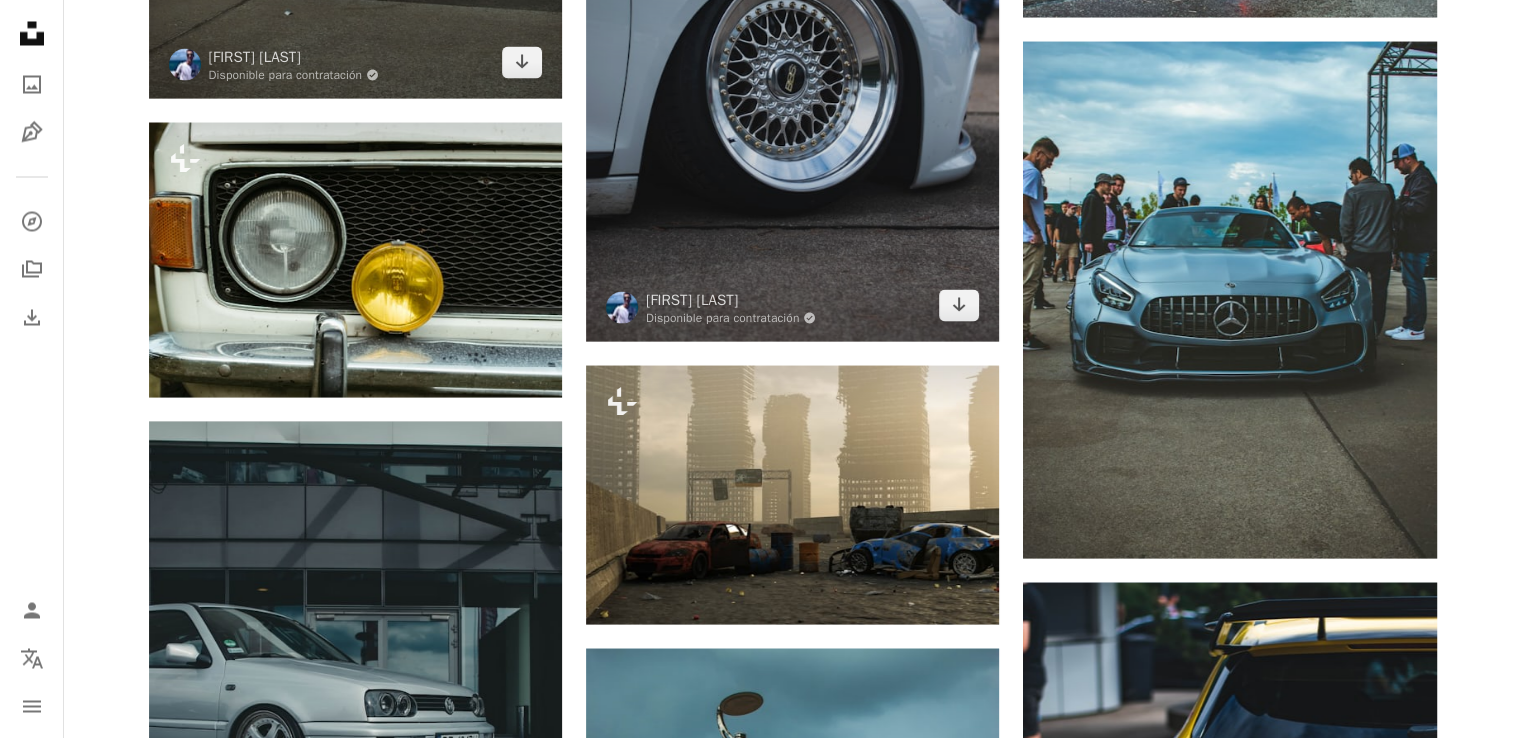 scroll, scrollTop: 33800, scrollLeft: 0, axis: vertical 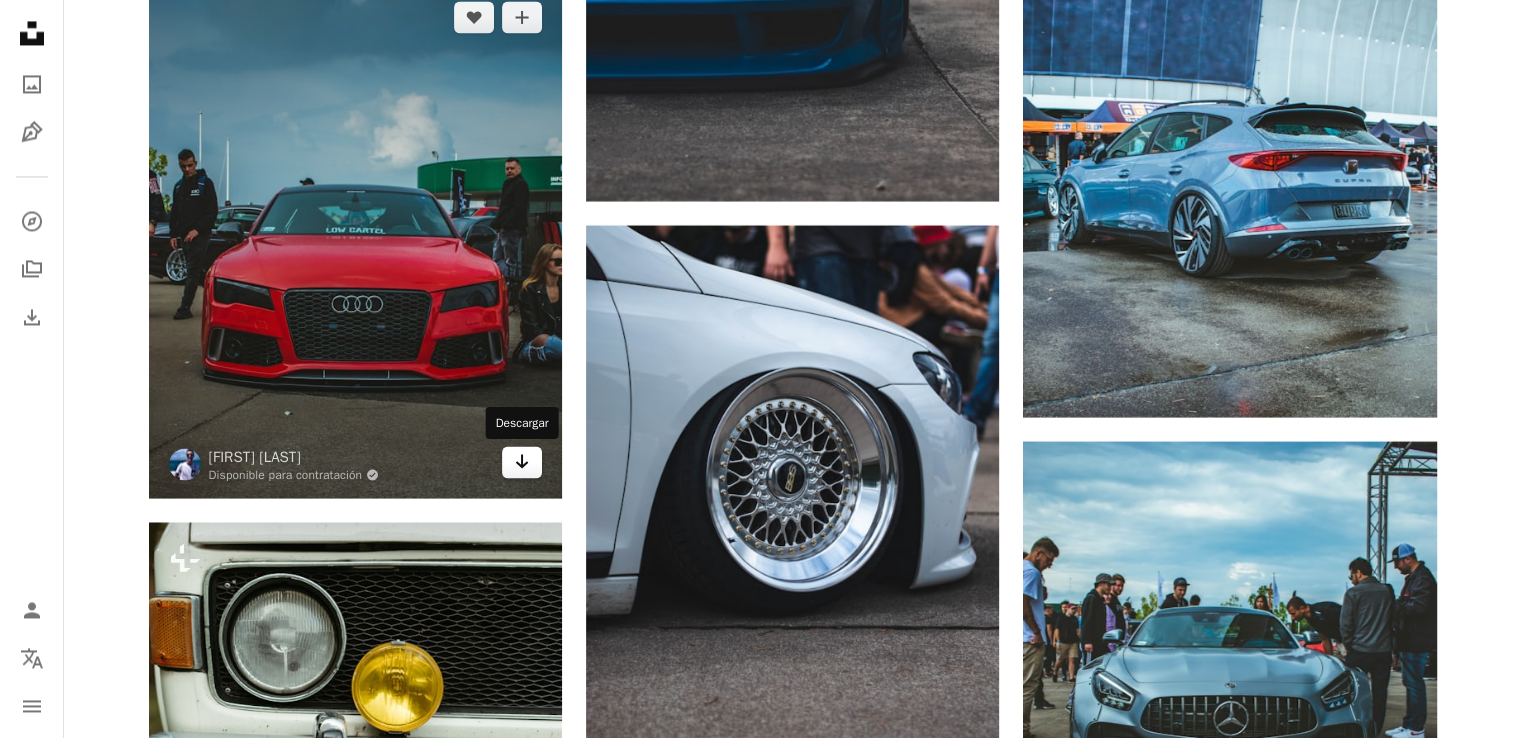 click on "Arrow pointing down" 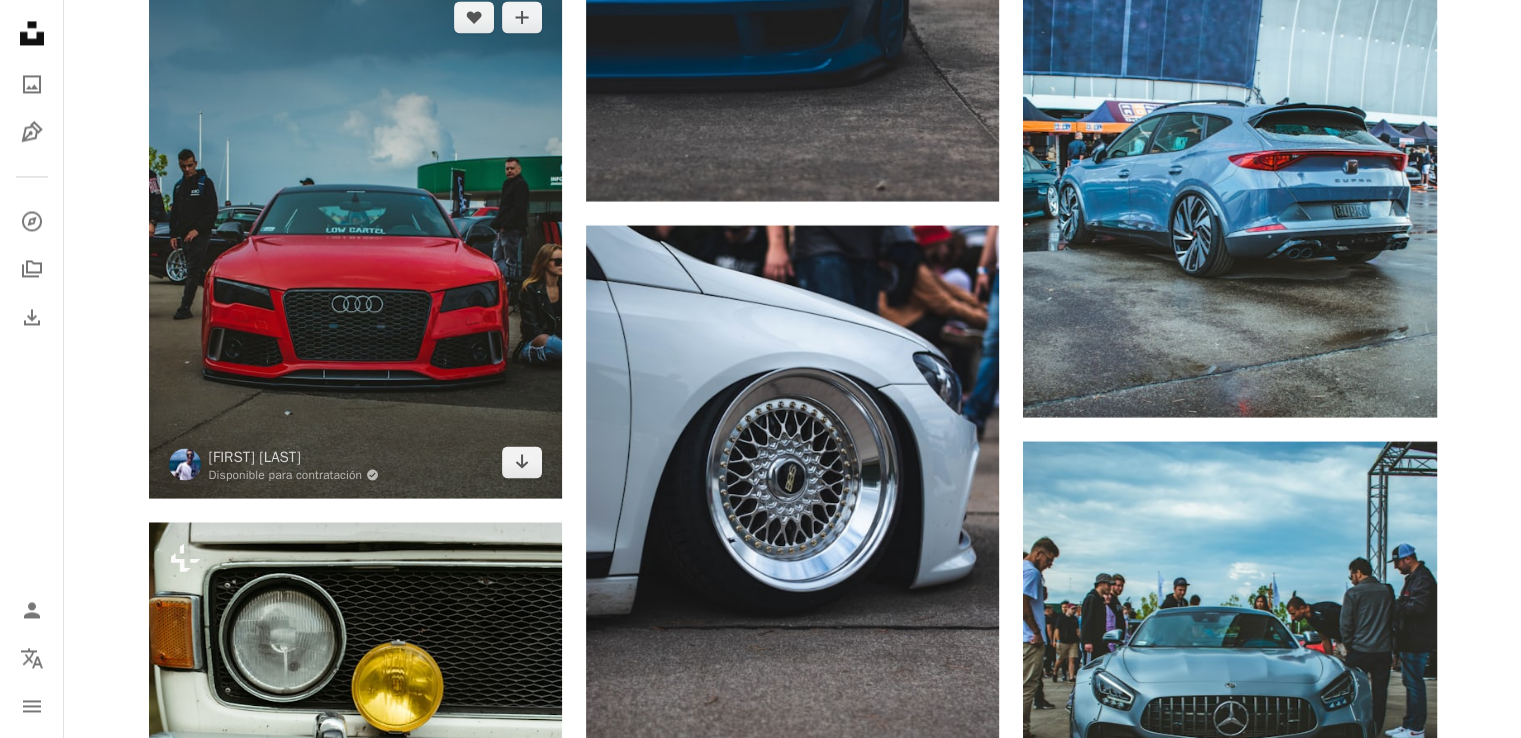 click at bounding box center (355, 239) 